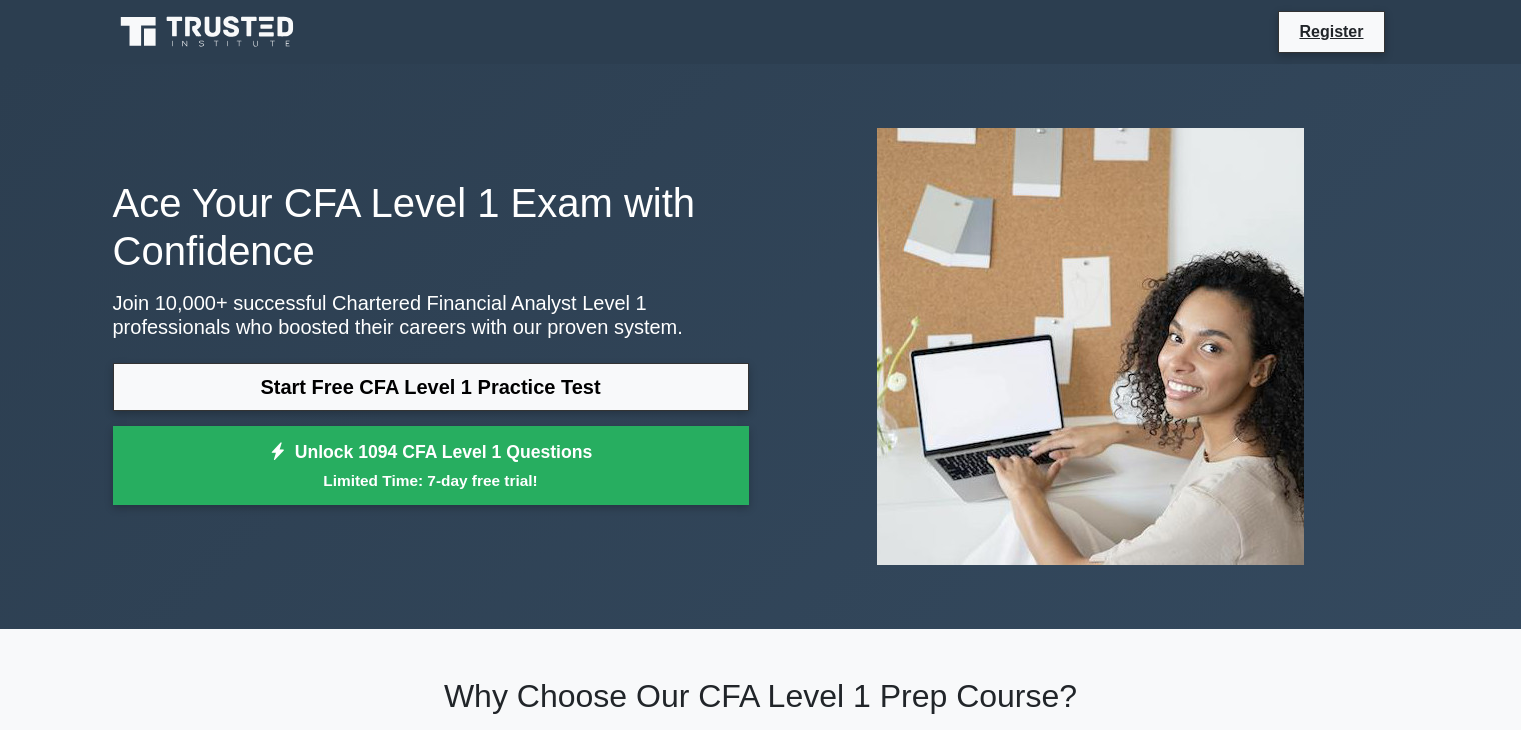 scroll, scrollTop: 0, scrollLeft: 0, axis: both 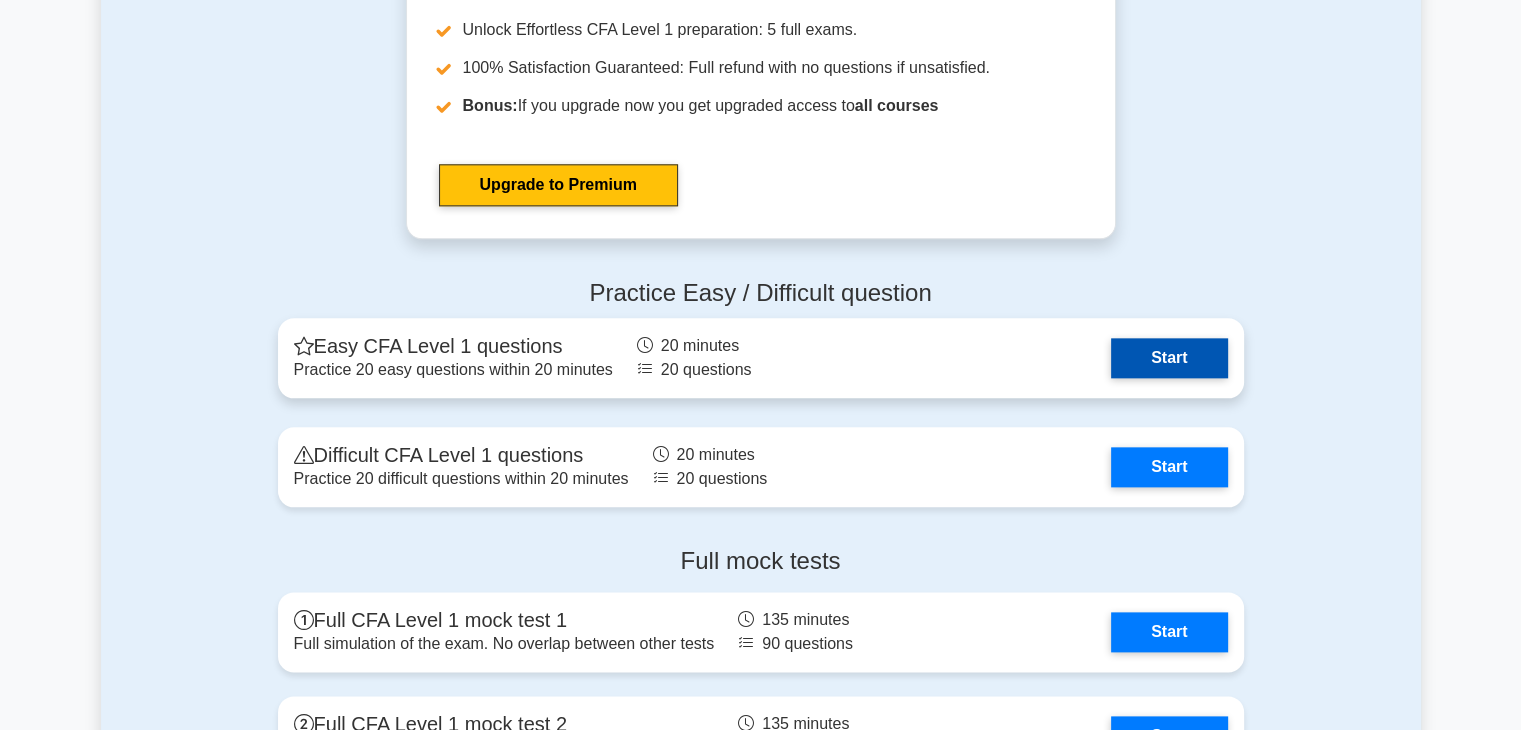 click on "Start" at bounding box center (1169, 358) 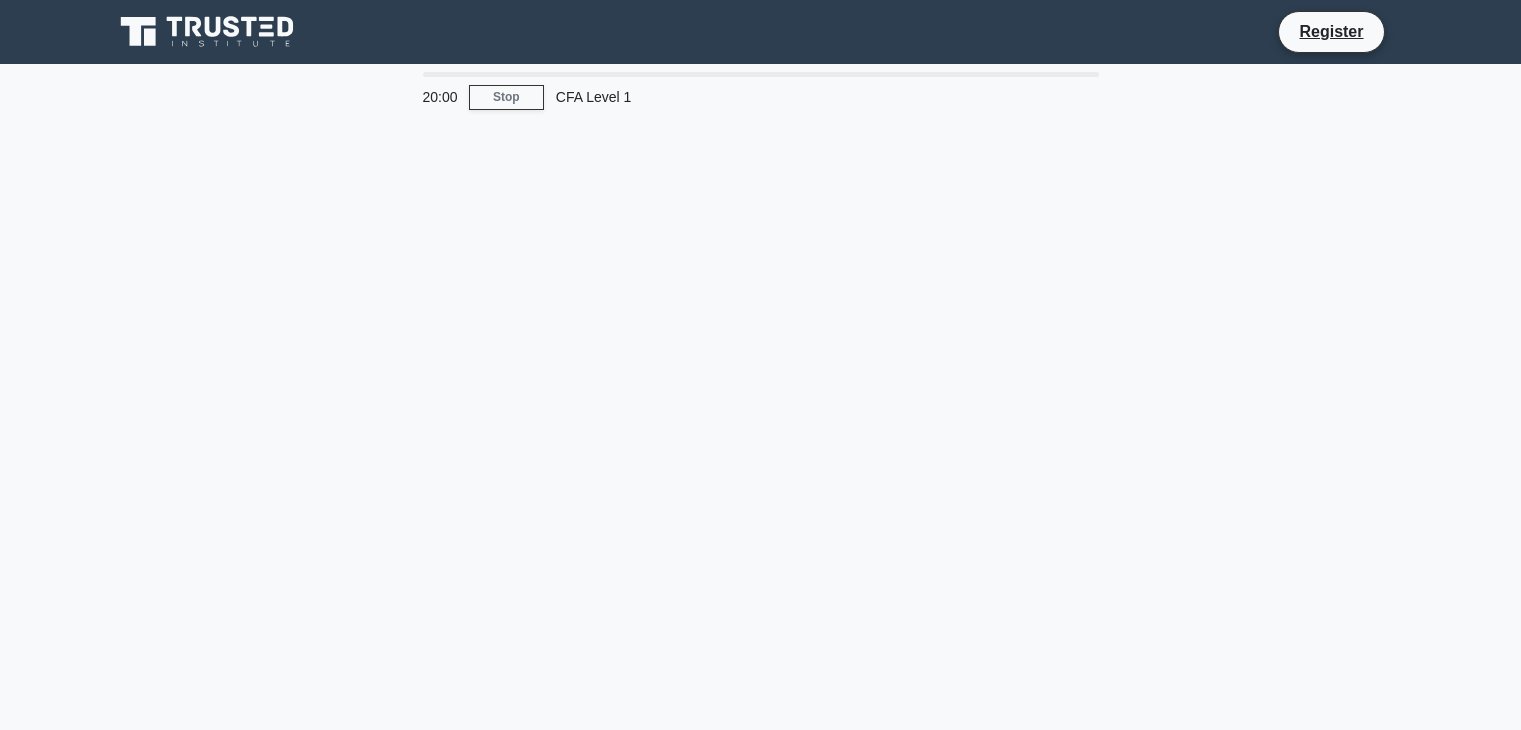 scroll, scrollTop: 0, scrollLeft: 0, axis: both 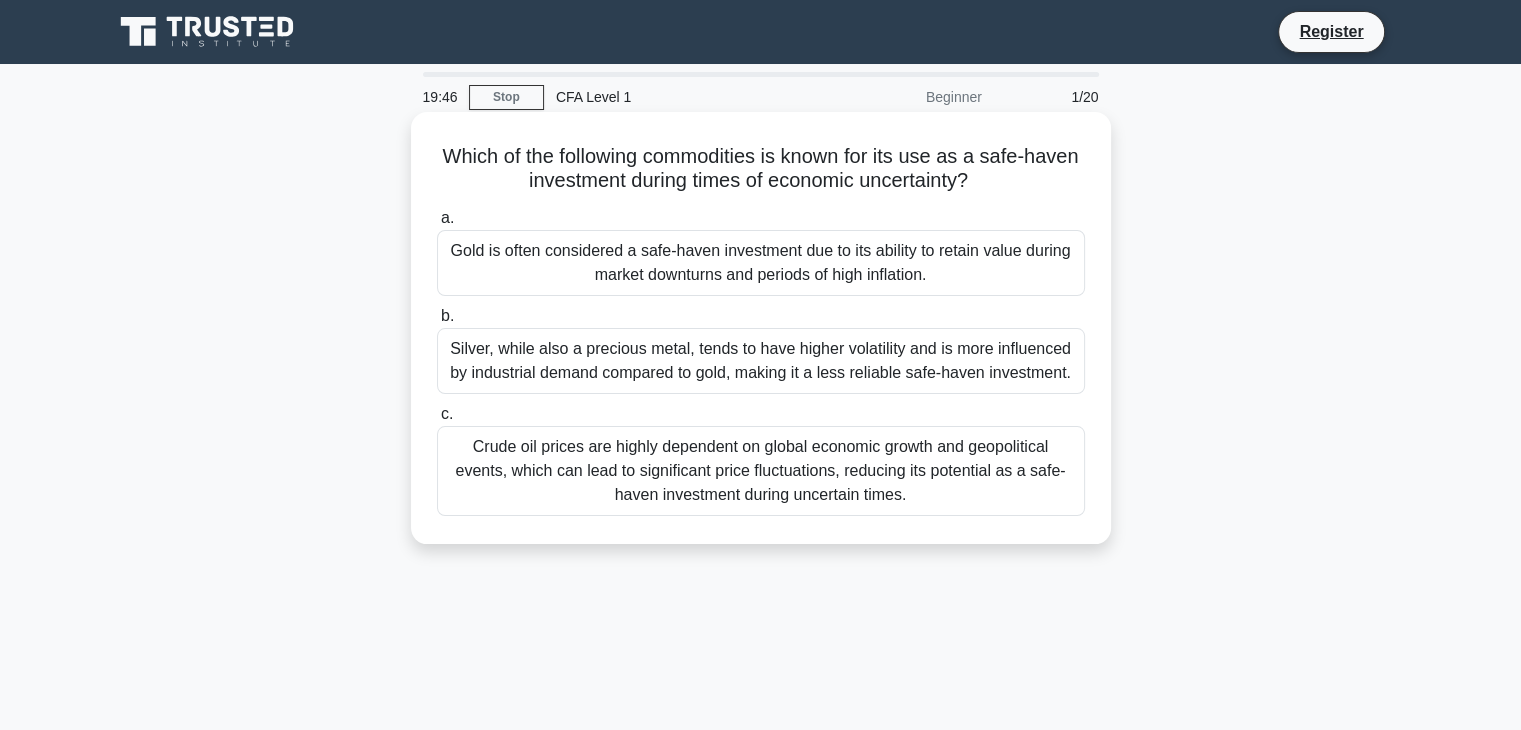 click on "Gold is often considered a safe-haven investment due to its ability to retain value during market downturns and periods of high inflation." at bounding box center (761, 263) 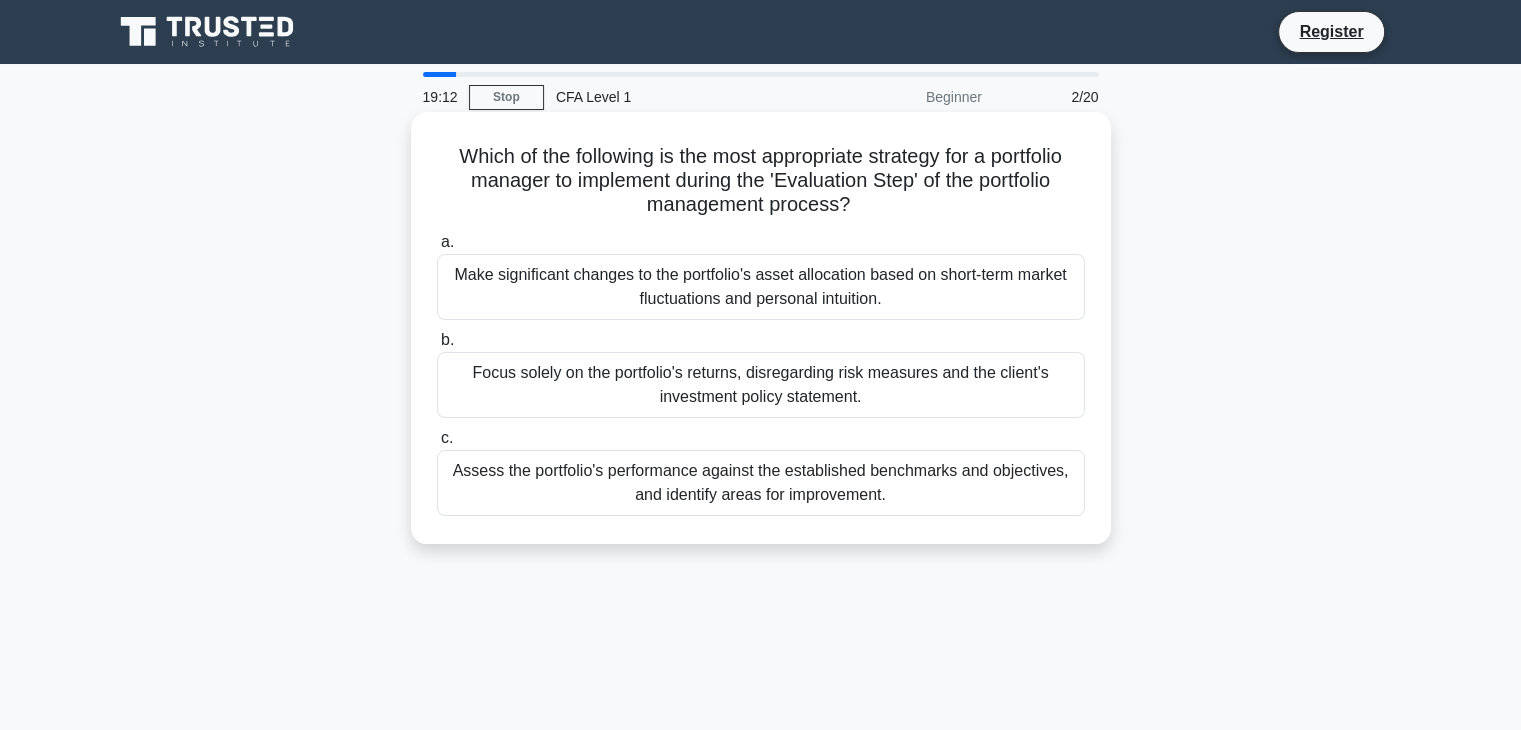 click on "Assess the portfolio's performance against the established benchmarks and objectives, and identify areas for improvement." at bounding box center [761, 483] 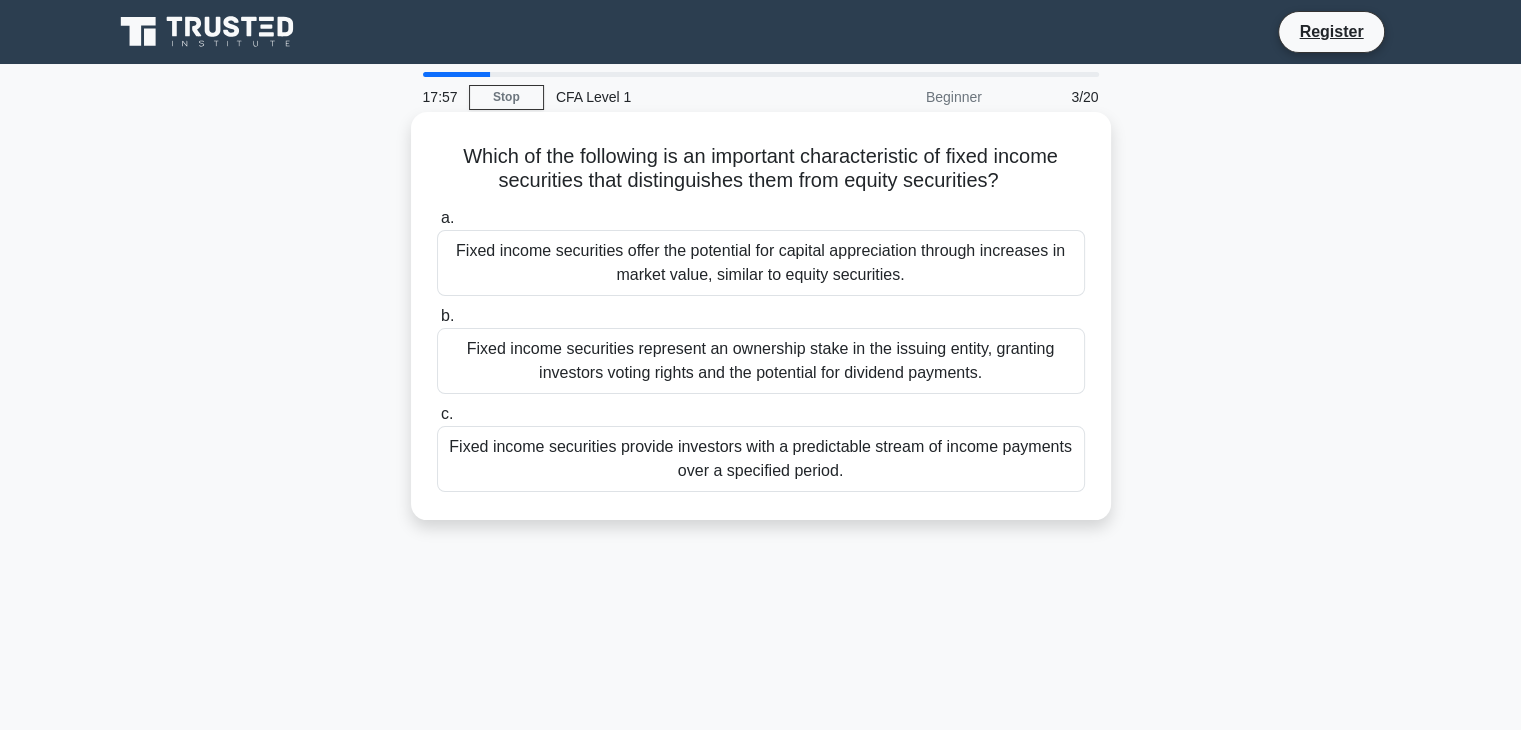 click on "Fixed income securities provide investors with a predictable stream of income payments over a specified period." at bounding box center (761, 459) 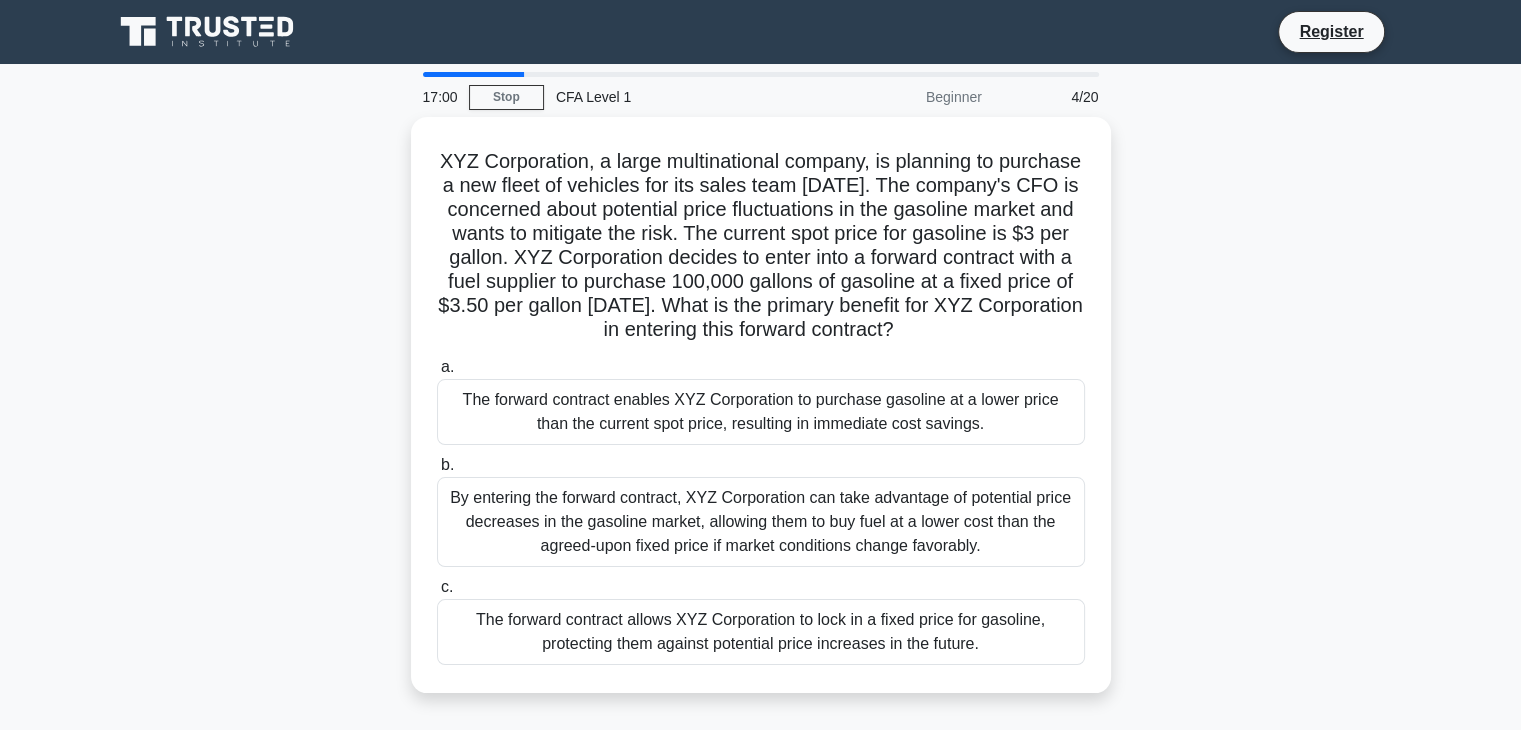 scroll, scrollTop: 173, scrollLeft: 0, axis: vertical 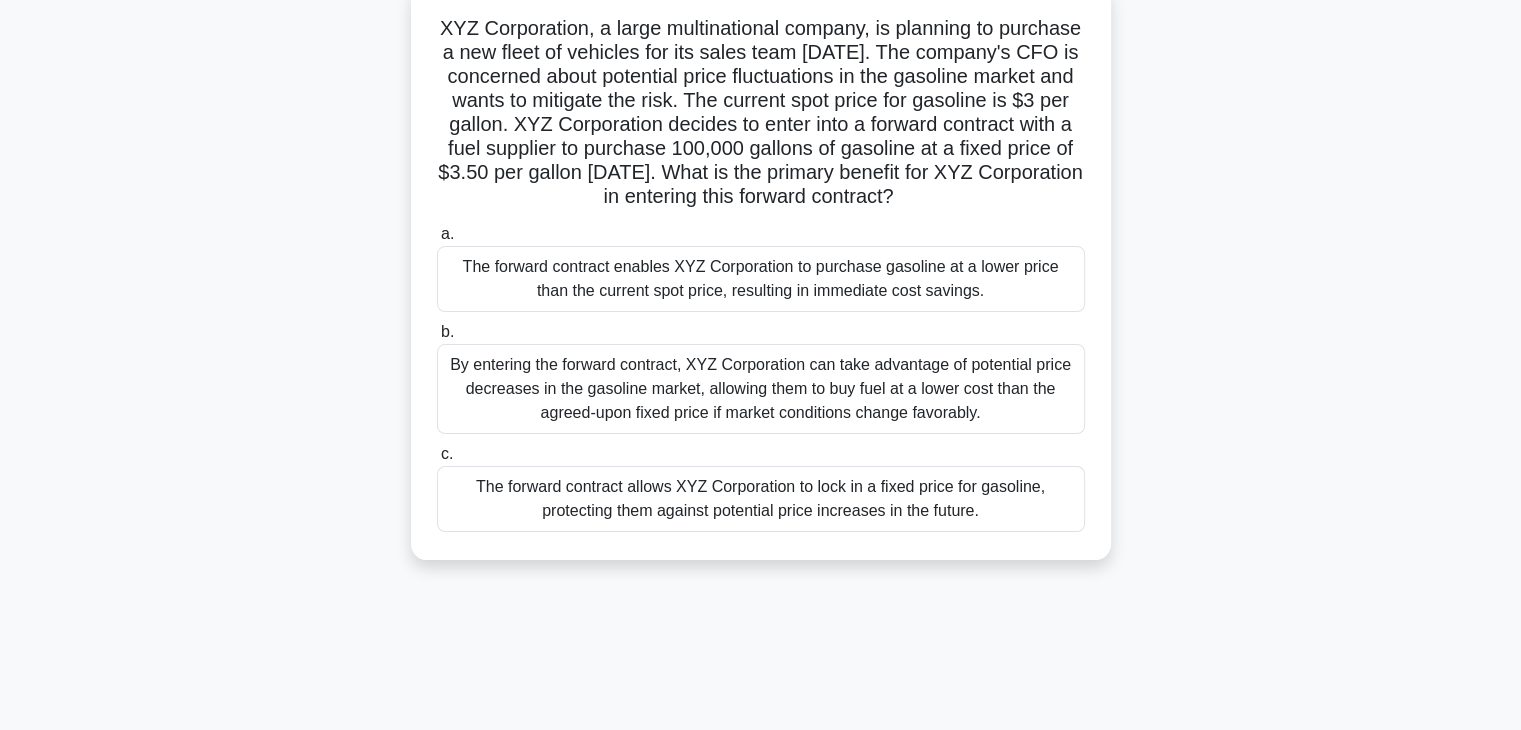 click on "The forward contract allows XYZ Corporation to lock in a fixed price for gasoline, protecting them against potential price increases in the future." at bounding box center [761, 499] 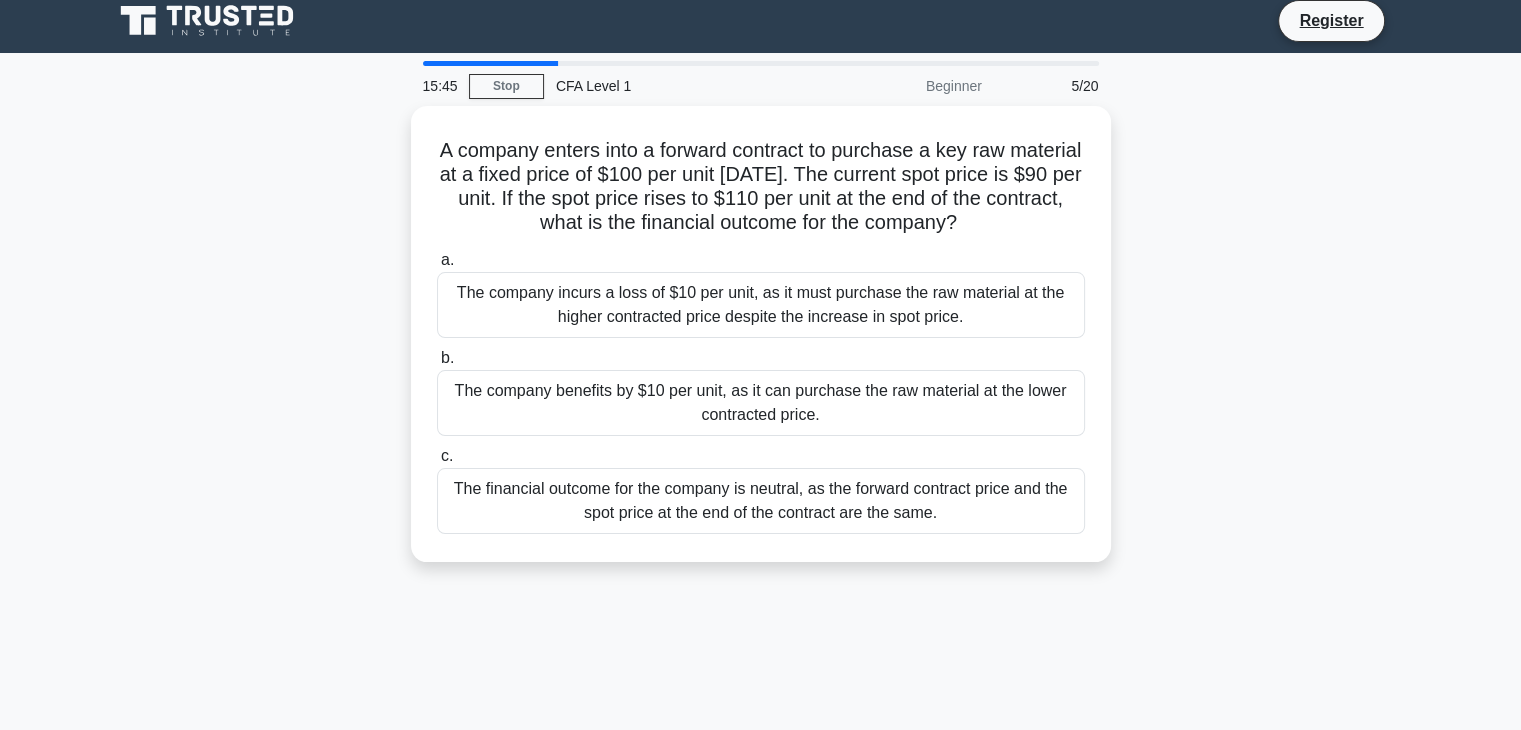 scroll, scrollTop: 0, scrollLeft: 0, axis: both 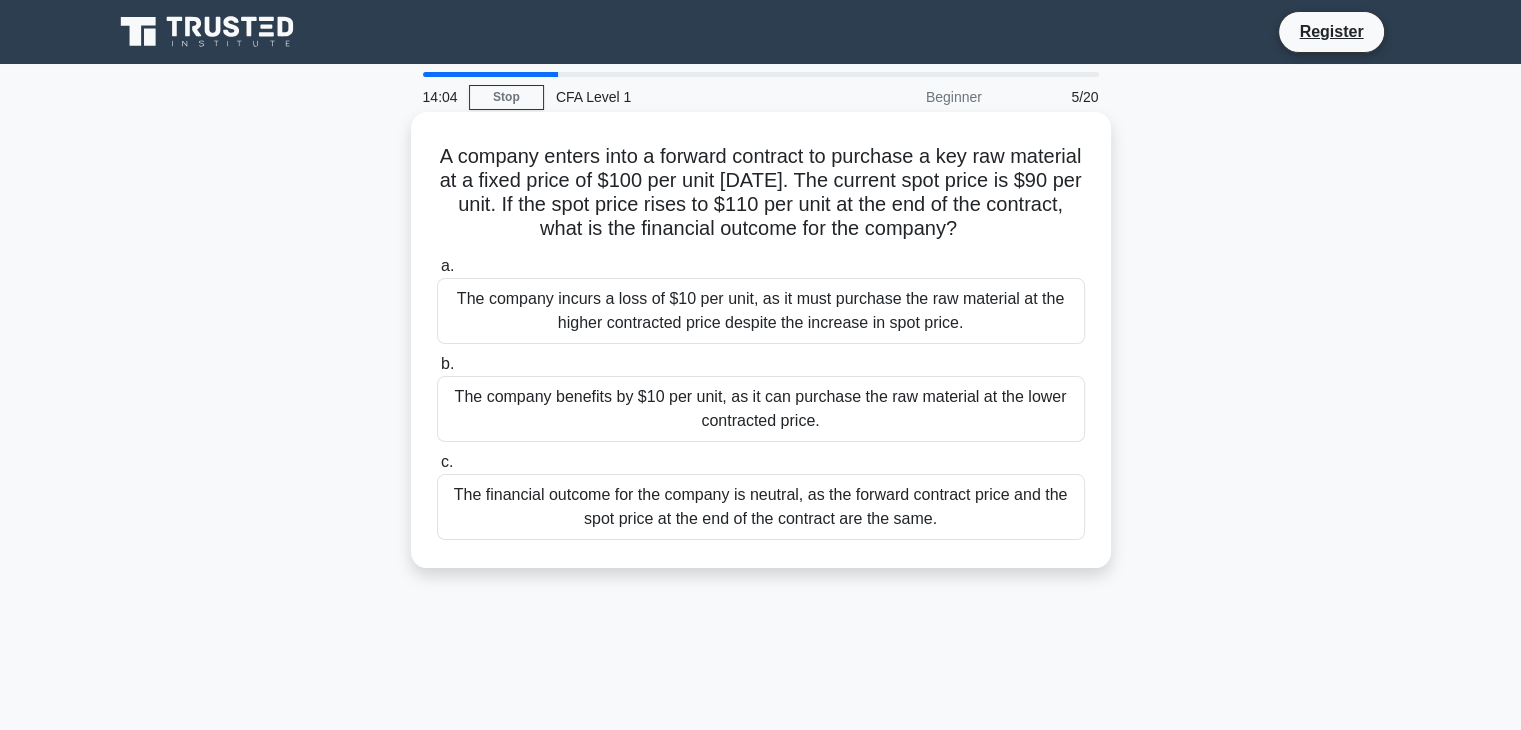 click on "The financial outcome for the company is neutral, as the forward contract price and the spot price at the end of the contract are the same." at bounding box center (761, 507) 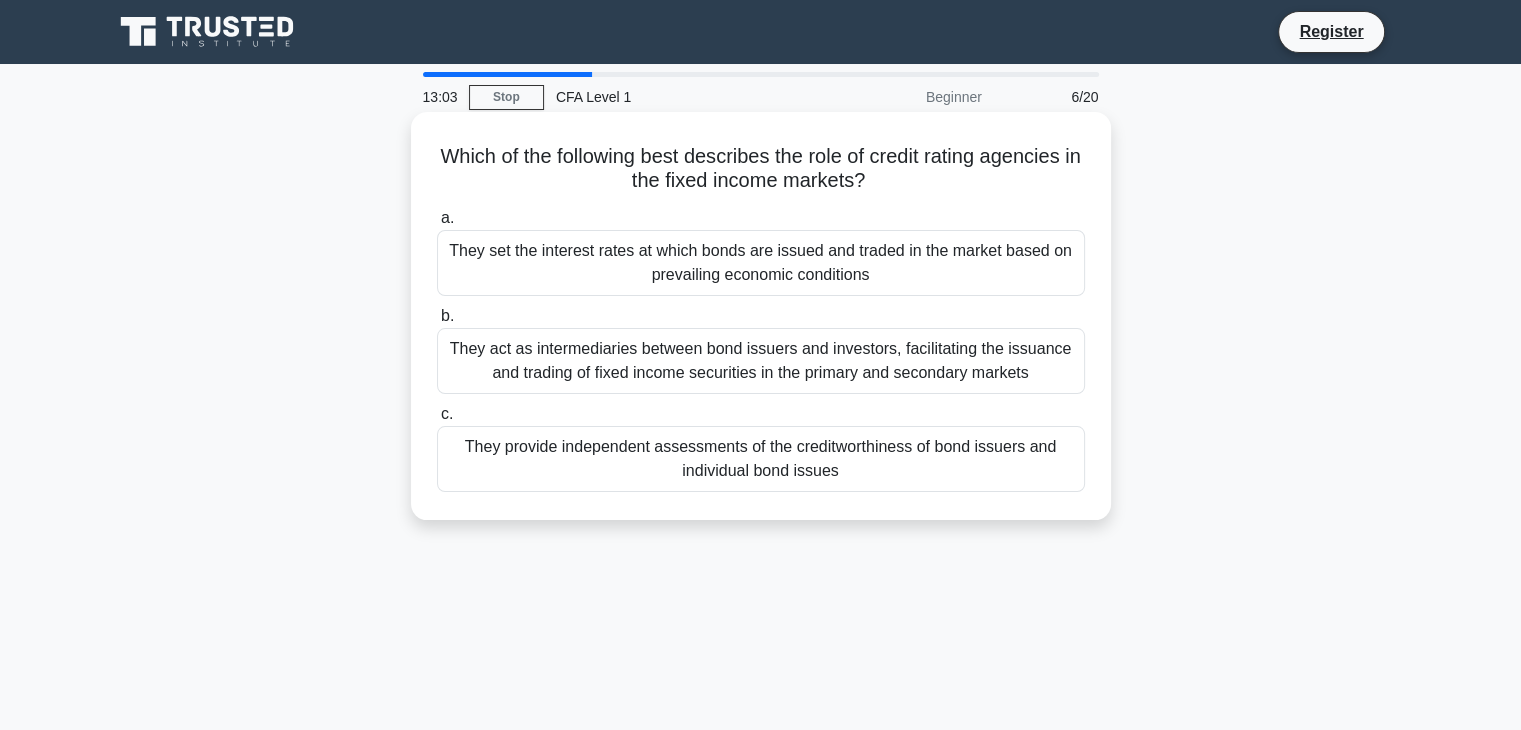 click on "They act as intermediaries between bond issuers and investors, facilitating the issuance and trading of fixed income securities in the primary and secondary markets" at bounding box center (761, 361) 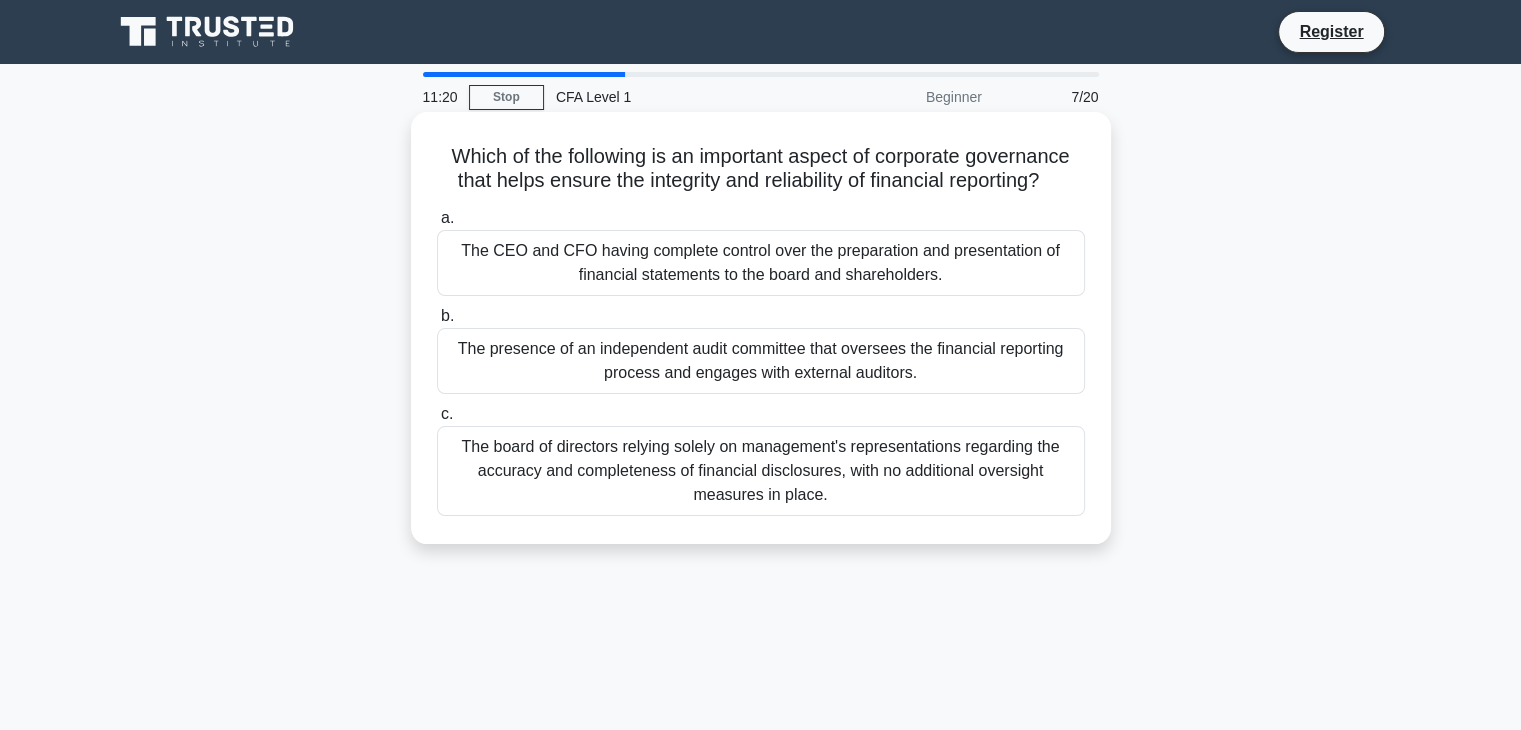 click on "The CEO and CFO having complete control over the preparation and presentation of financial statements to the board and shareholders." at bounding box center [761, 263] 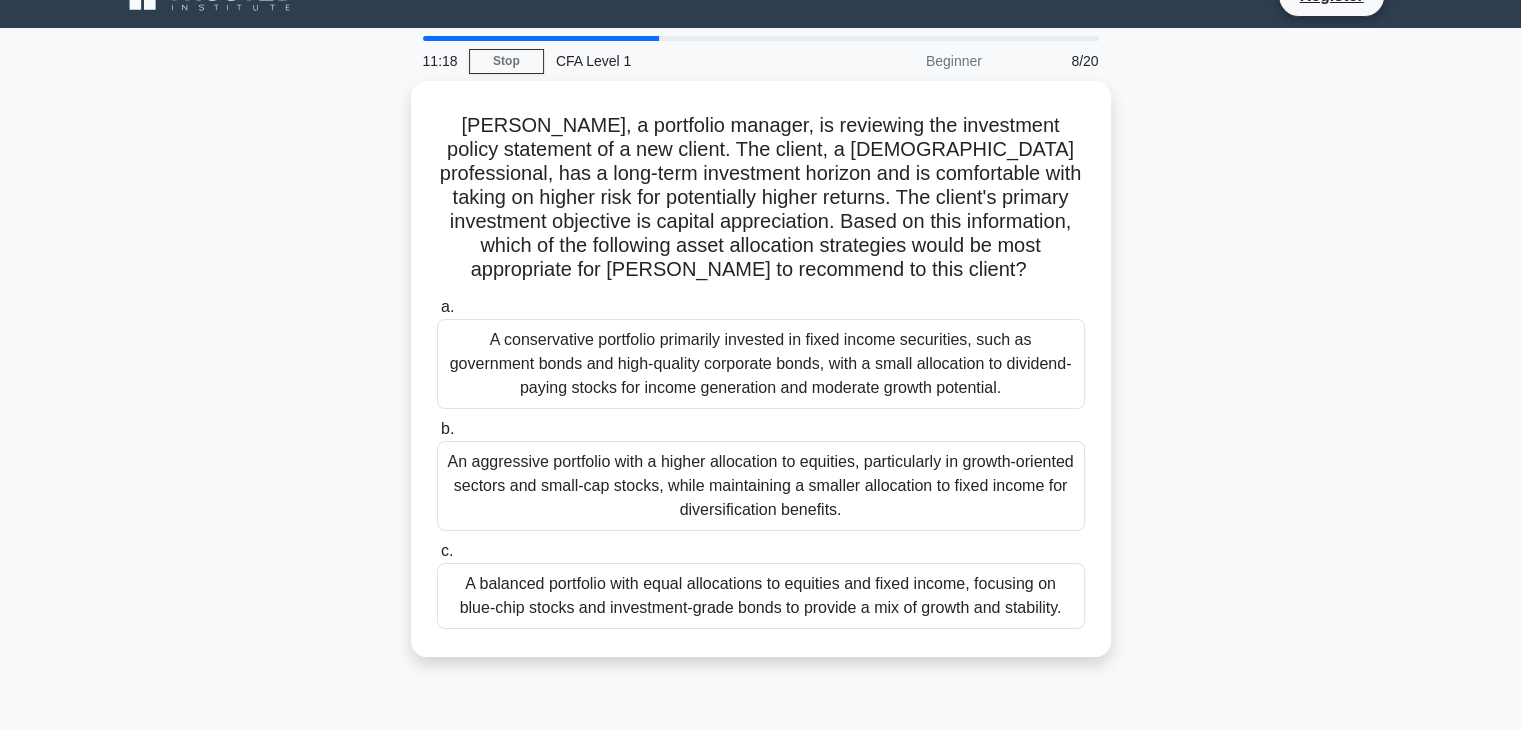 scroll, scrollTop: 34, scrollLeft: 0, axis: vertical 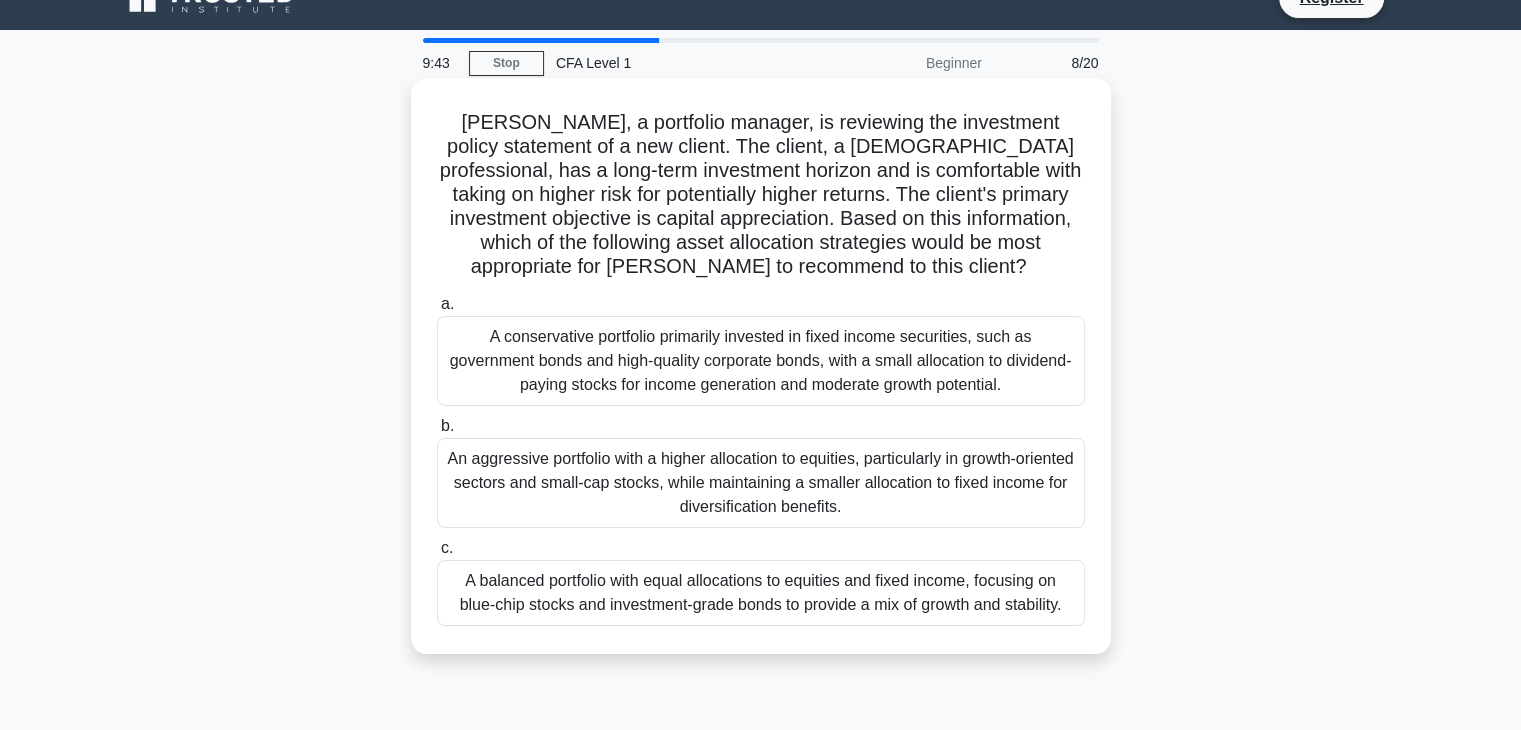 click on "An aggressive portfolio with a higher allocation to equities, particularly in growth-oriented sectors and small-cap stocks, while maintaining a smaller allocation to fixed income for diversification benefits." at bounding box center [761, 483] 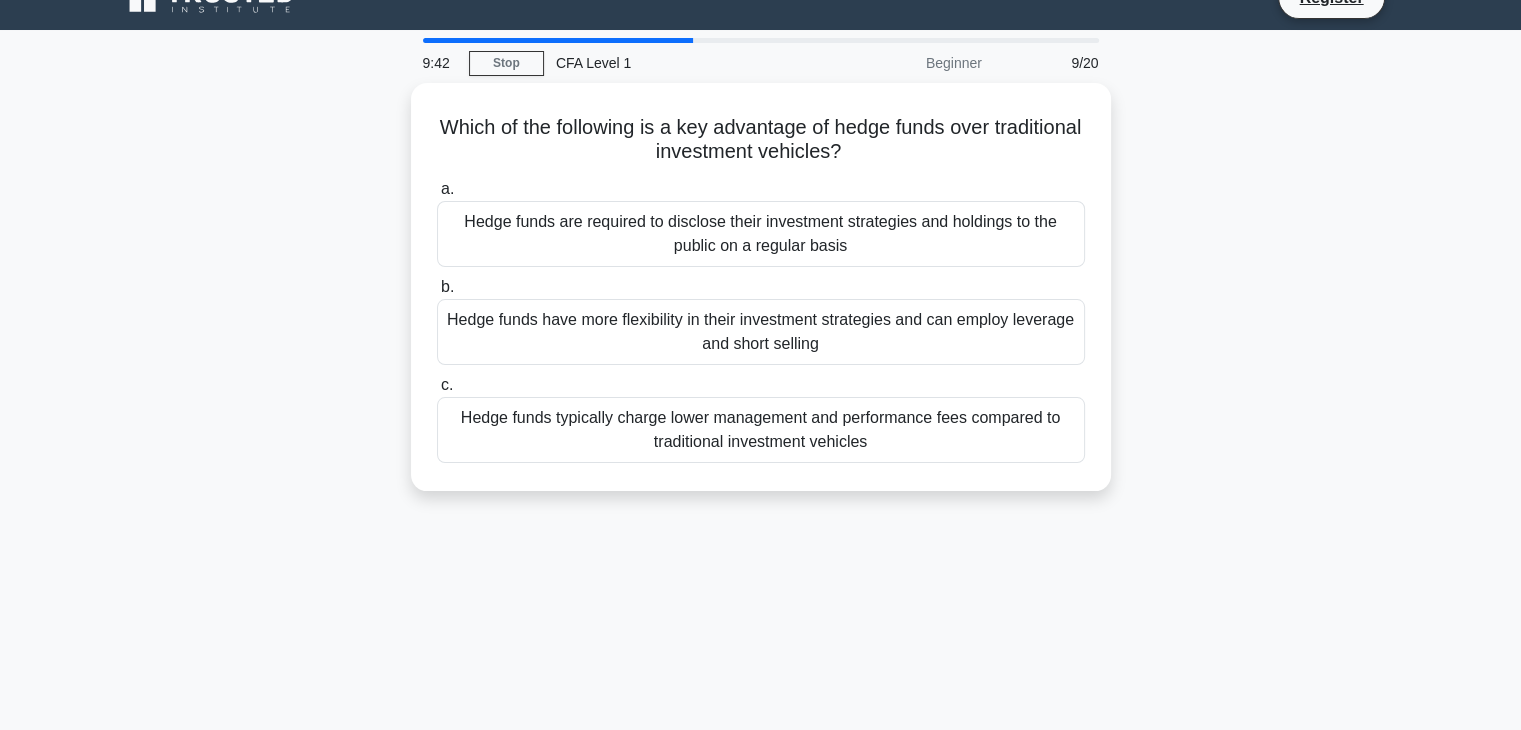 scroll, scrollTop: 0, scrollLeft: 0, axis: both 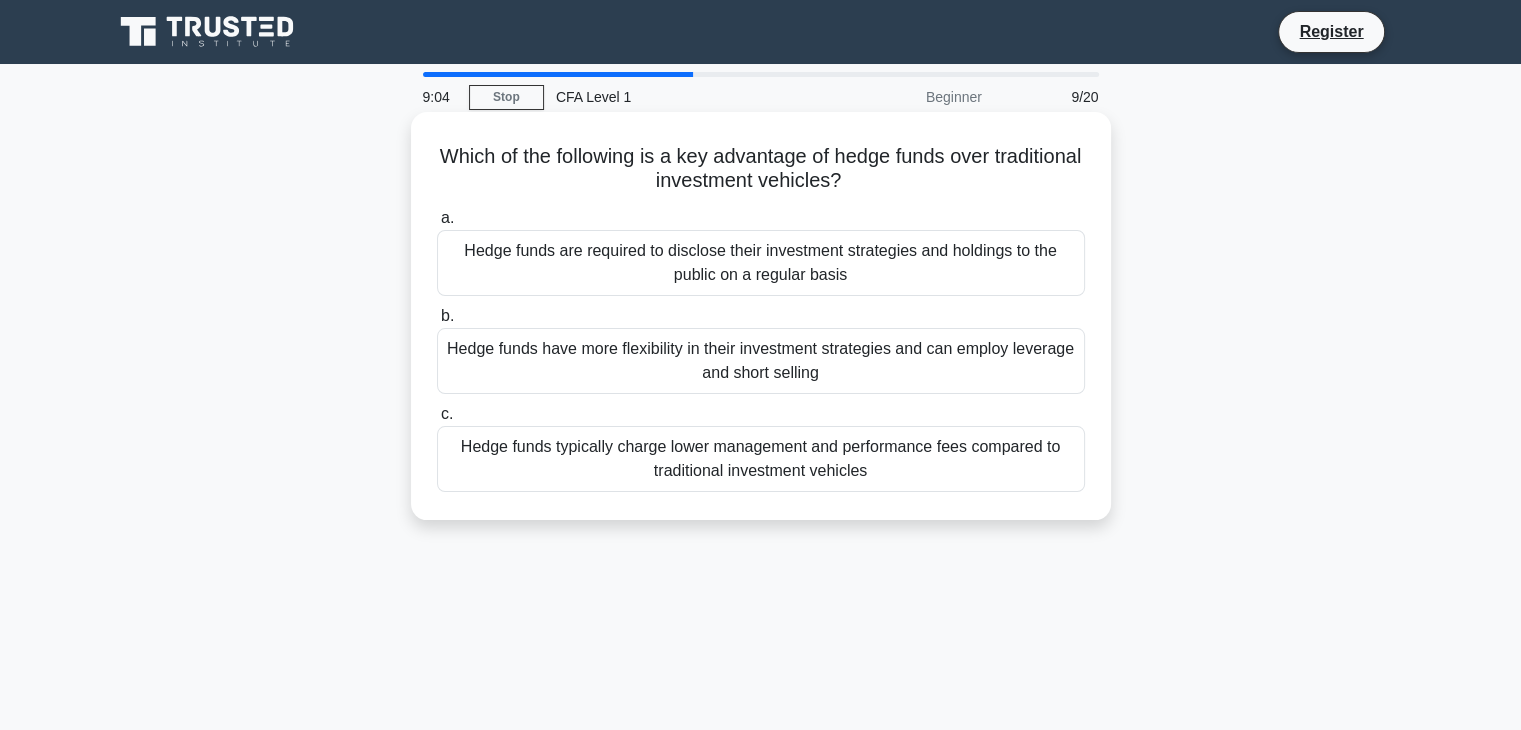 click on "Hedge funds have more flexibility in their investment strategies and can employ leverage and short selling" at bounding box center (761, 361) 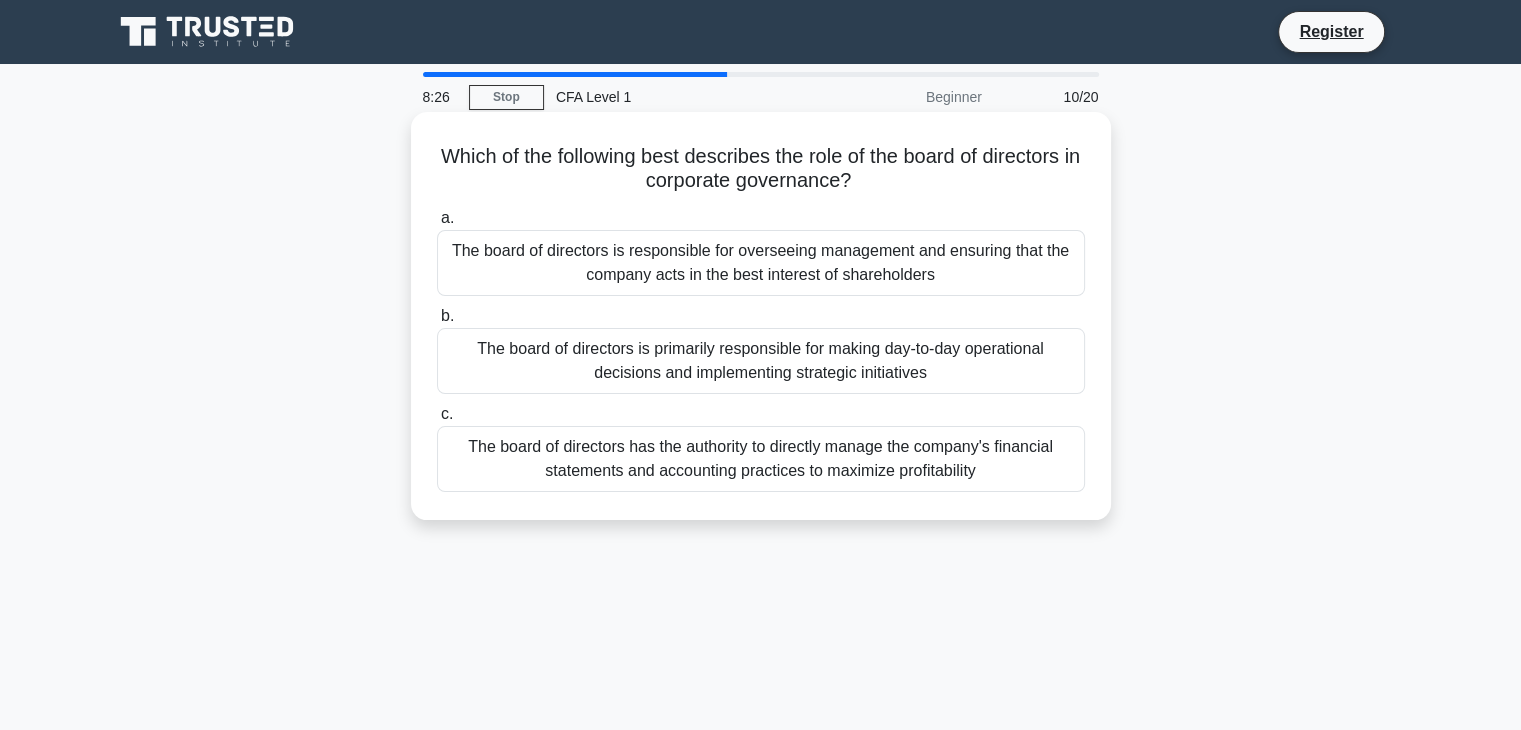 click on "The board of directors has the authority to directly manage the company's financial statements and accounting practices to maximize profitability" at bounding box center (761, 459) 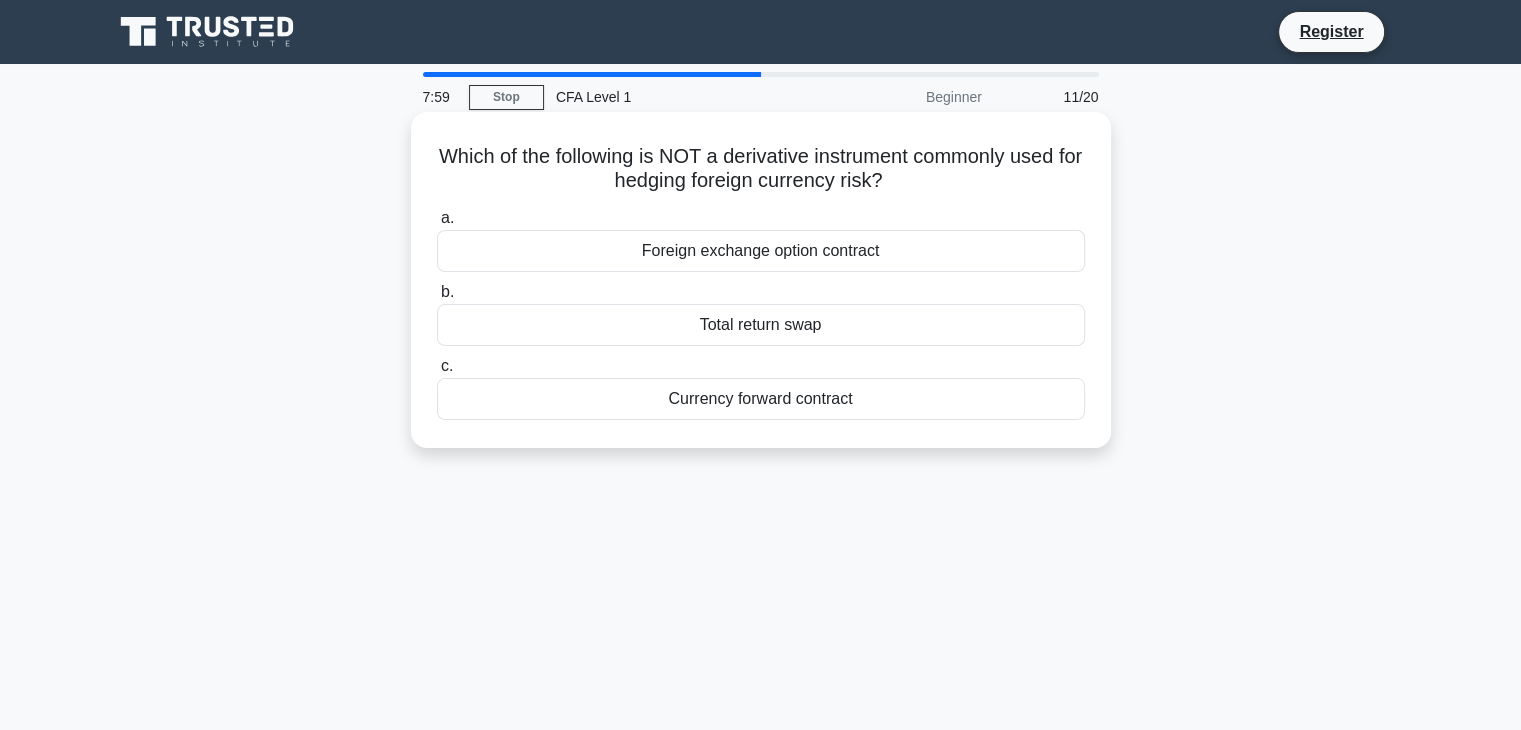 click on "Currency forward contract" at bounding box center (761, 399) 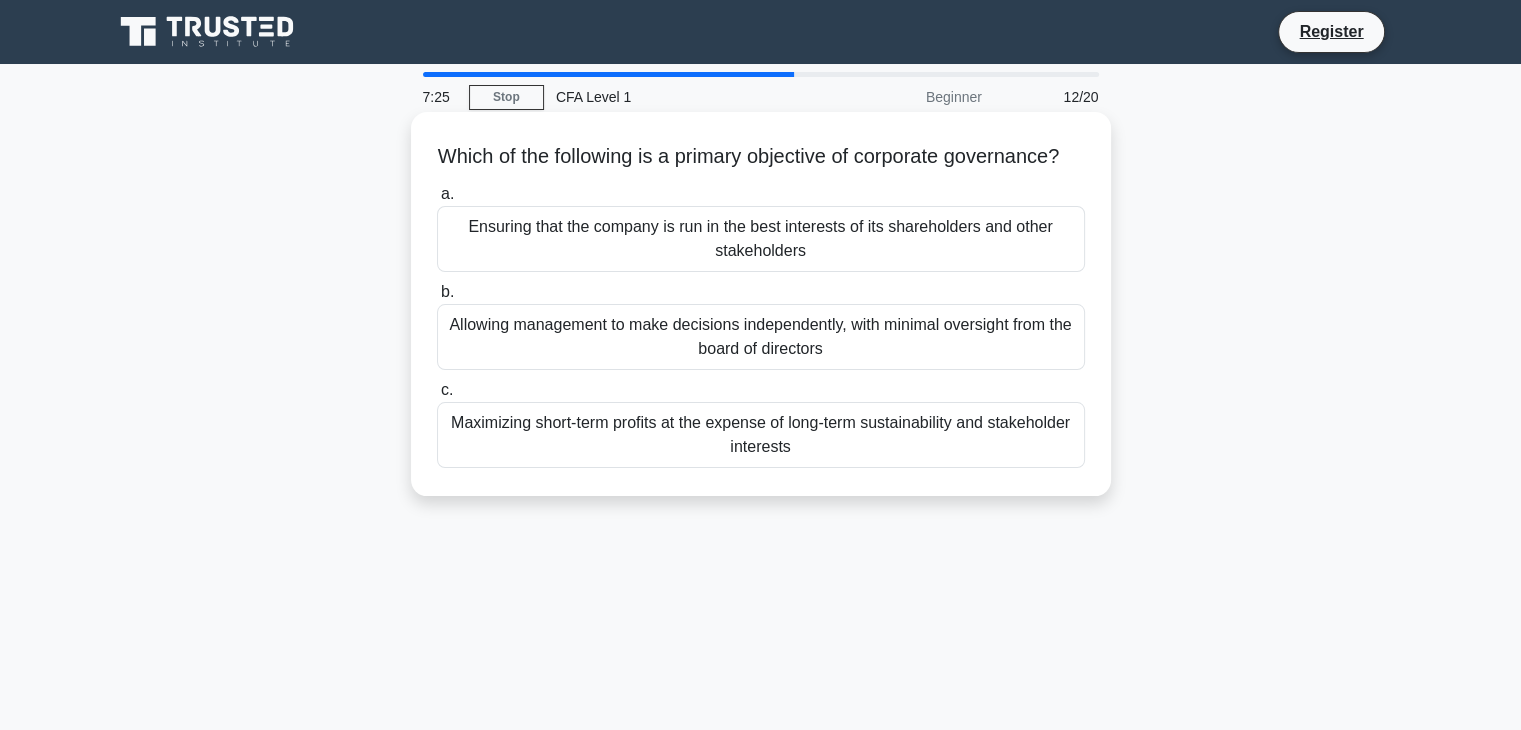 click on "Maximizing short-term profits at the expense of long-term sustainability and stakeholder interests" at bounding box center (761, 435) 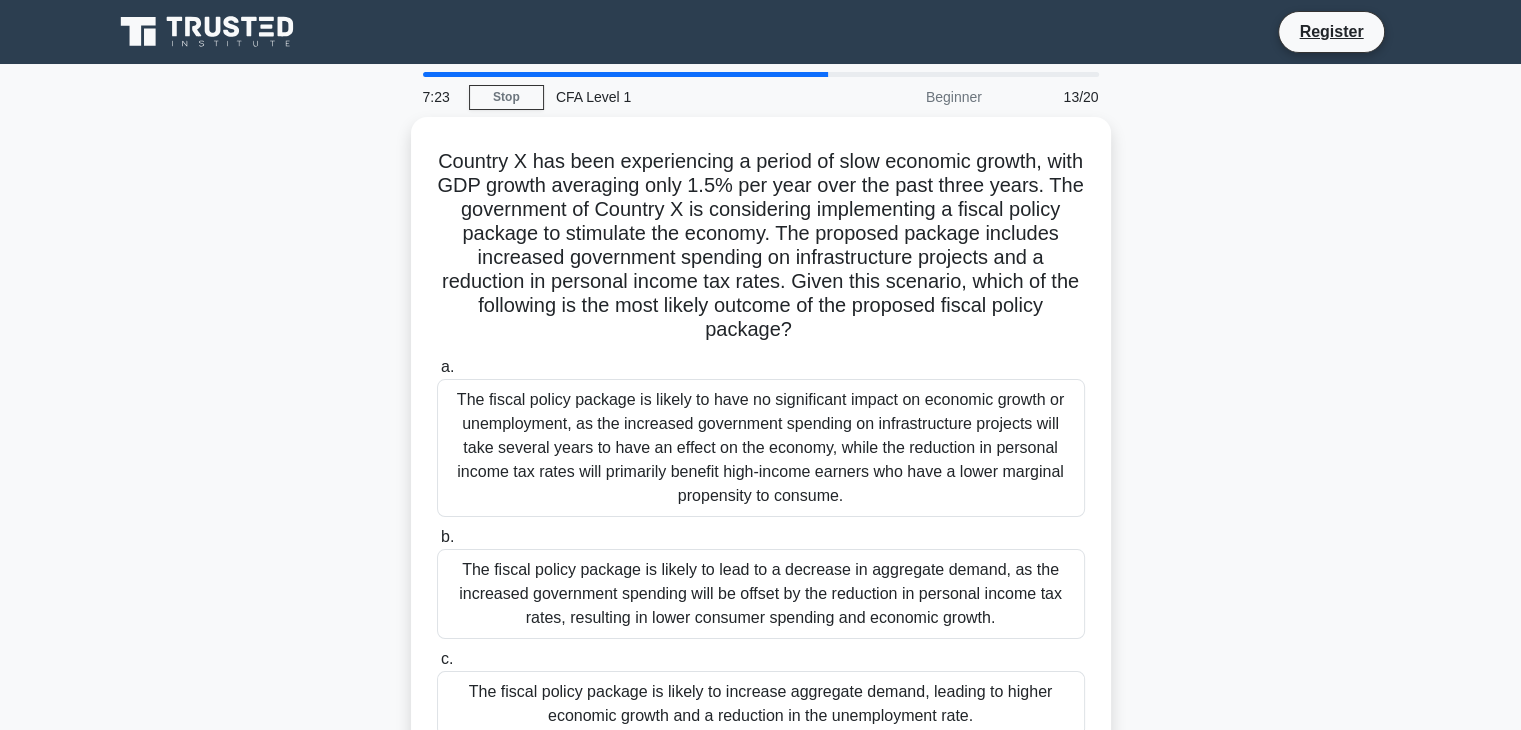 scroll, scrollTop: 24, scrollLeft: 0, axis: vertical 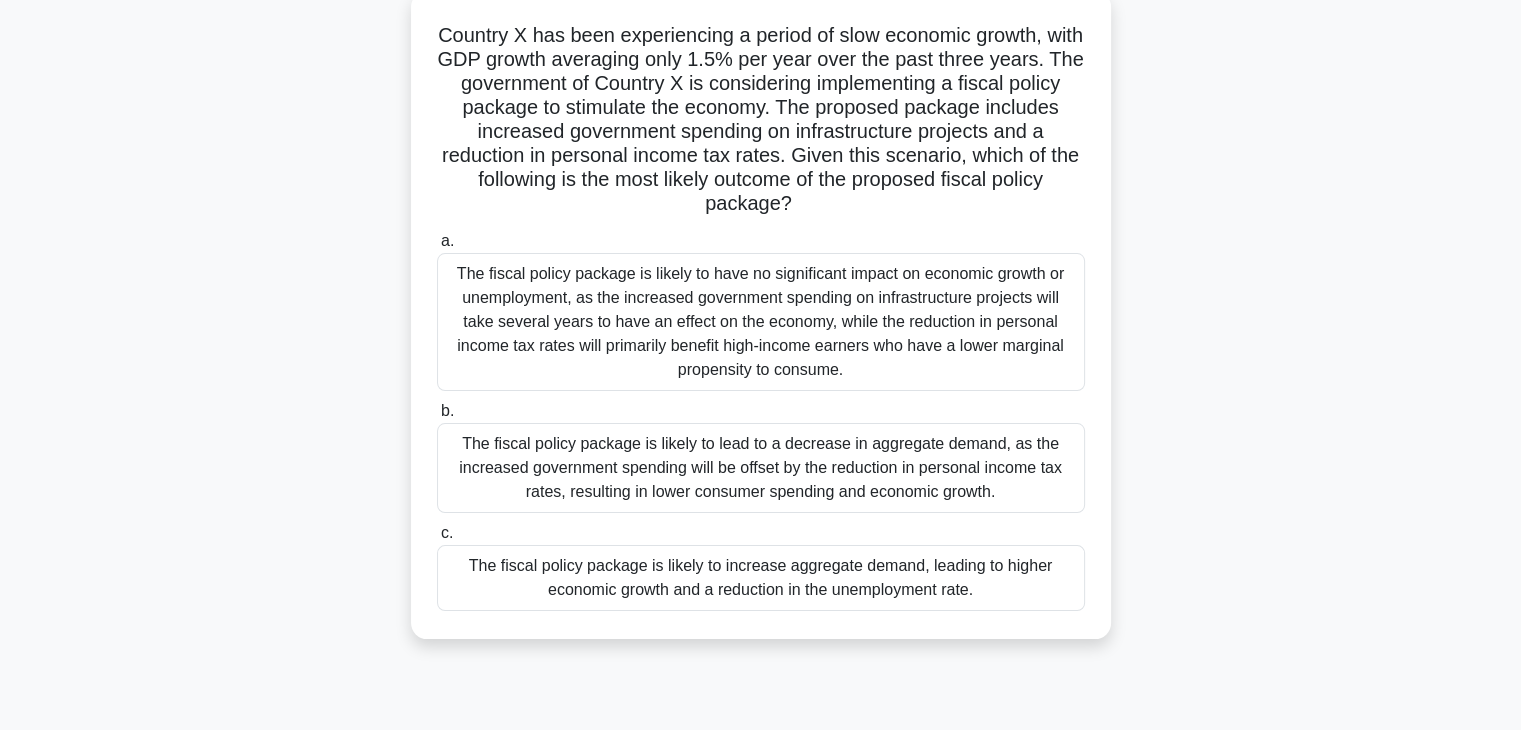 click on "The fiscal policy package is likely to have no significant impact on economic growth or unemployment, as the increased government spending on infrastructure projects will take several years to have an effect on the economy, while the reduction in personal income tax rates will primarily benefit high-income earners who have a lower marginal propensity to consume." at bounding box center [761, 322] 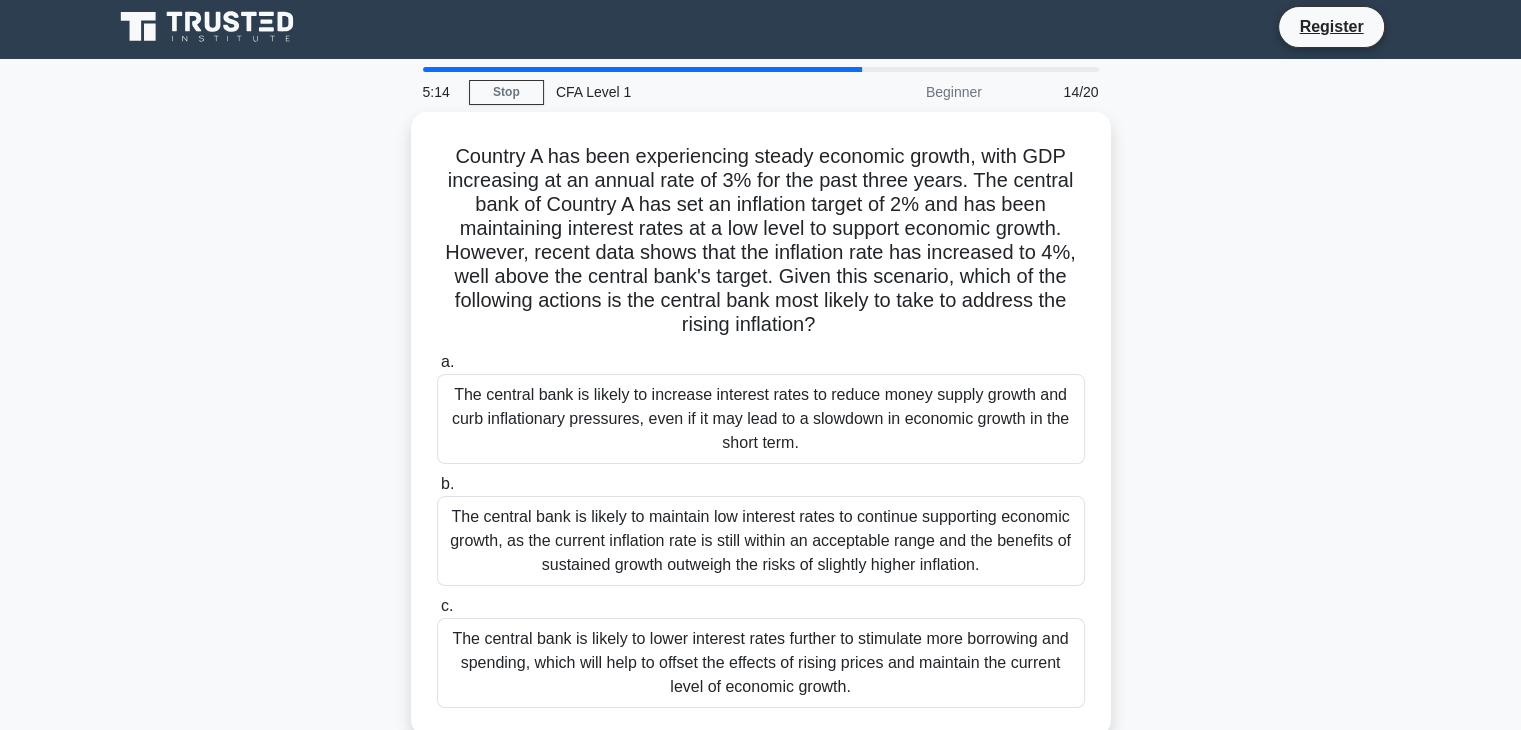scroll, scrollTop: 0, scrollLeft: 0, axis: both 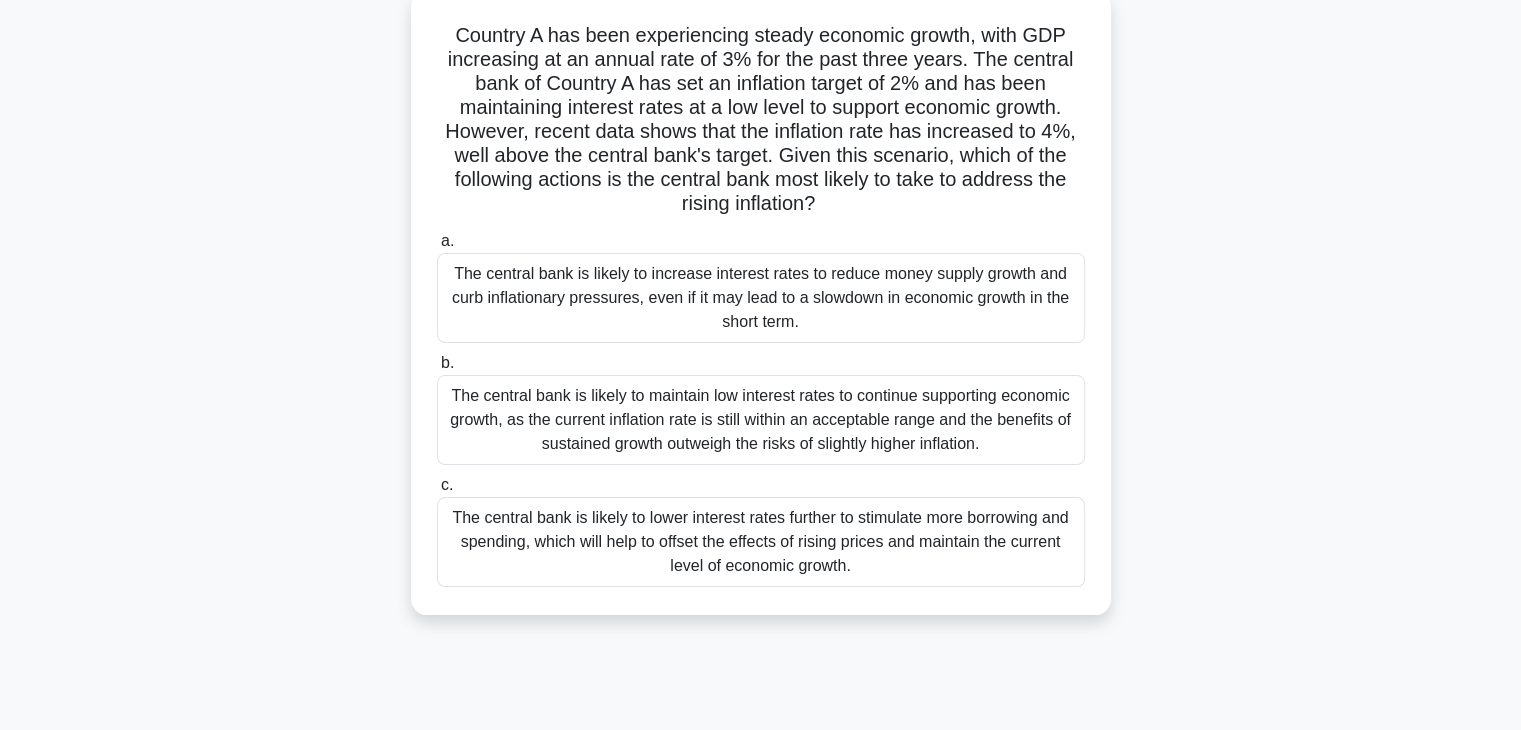 click on "The central bank is likely to maintain low interest rates to continue supporting economic growth, as the current inflation rate is still within an acceptable range and the benefits of sustained growth outweigh the risks of slightly higher inflation." at bounding box center [761, 420] 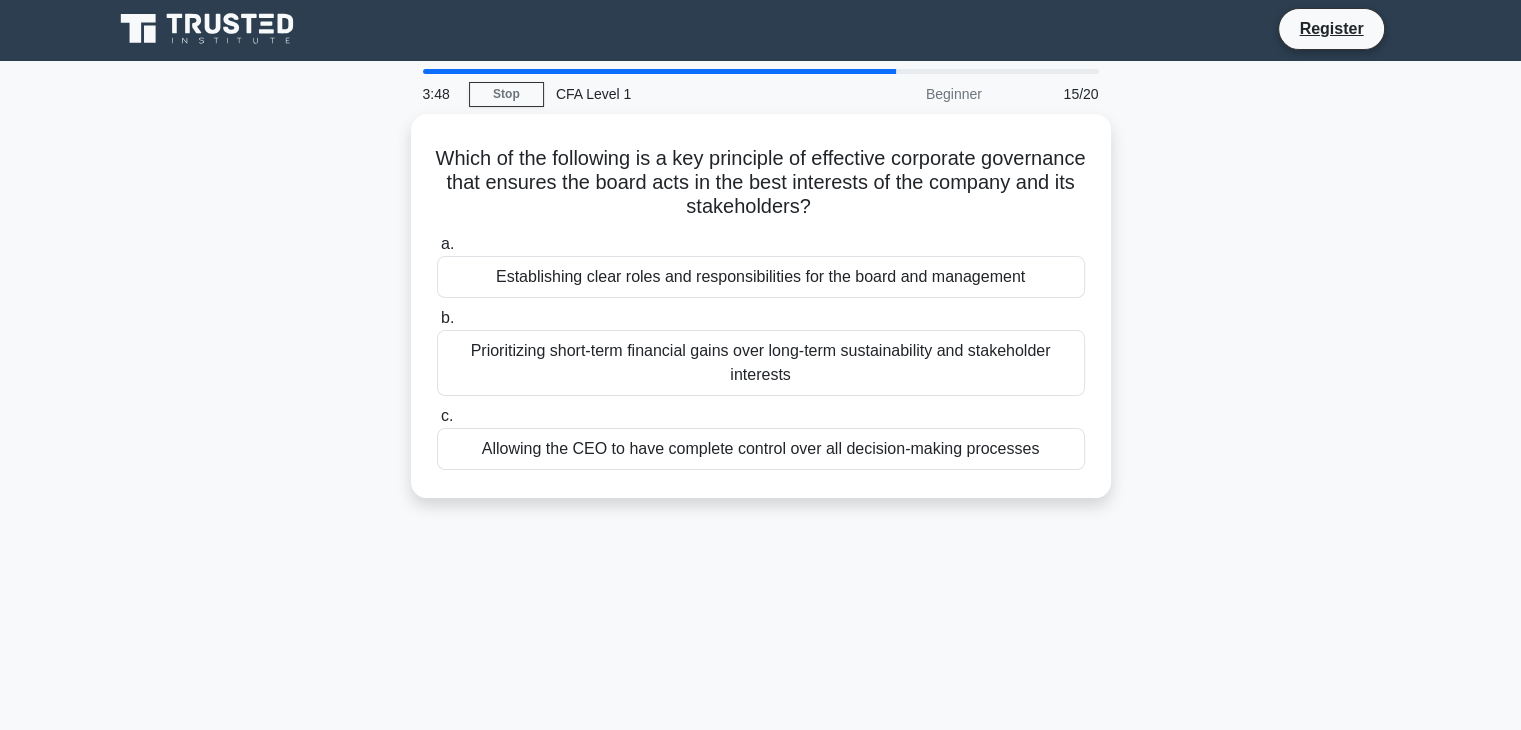 scroll, scrollTop: 3, scrollLeft: 0, axis: vertical 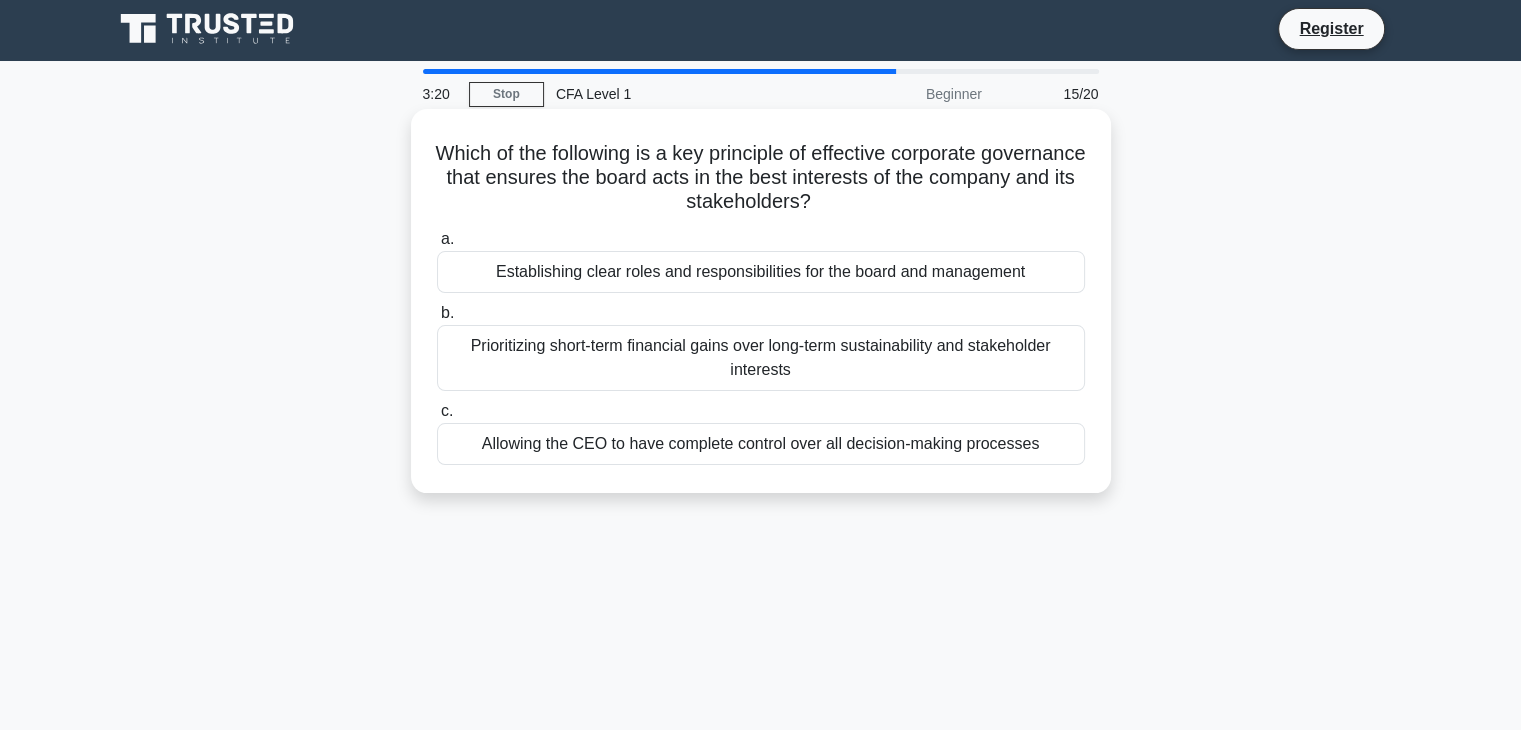 click on "Establishing clear roles and responsibilities for the board and management" at bounding box center (761, 272) 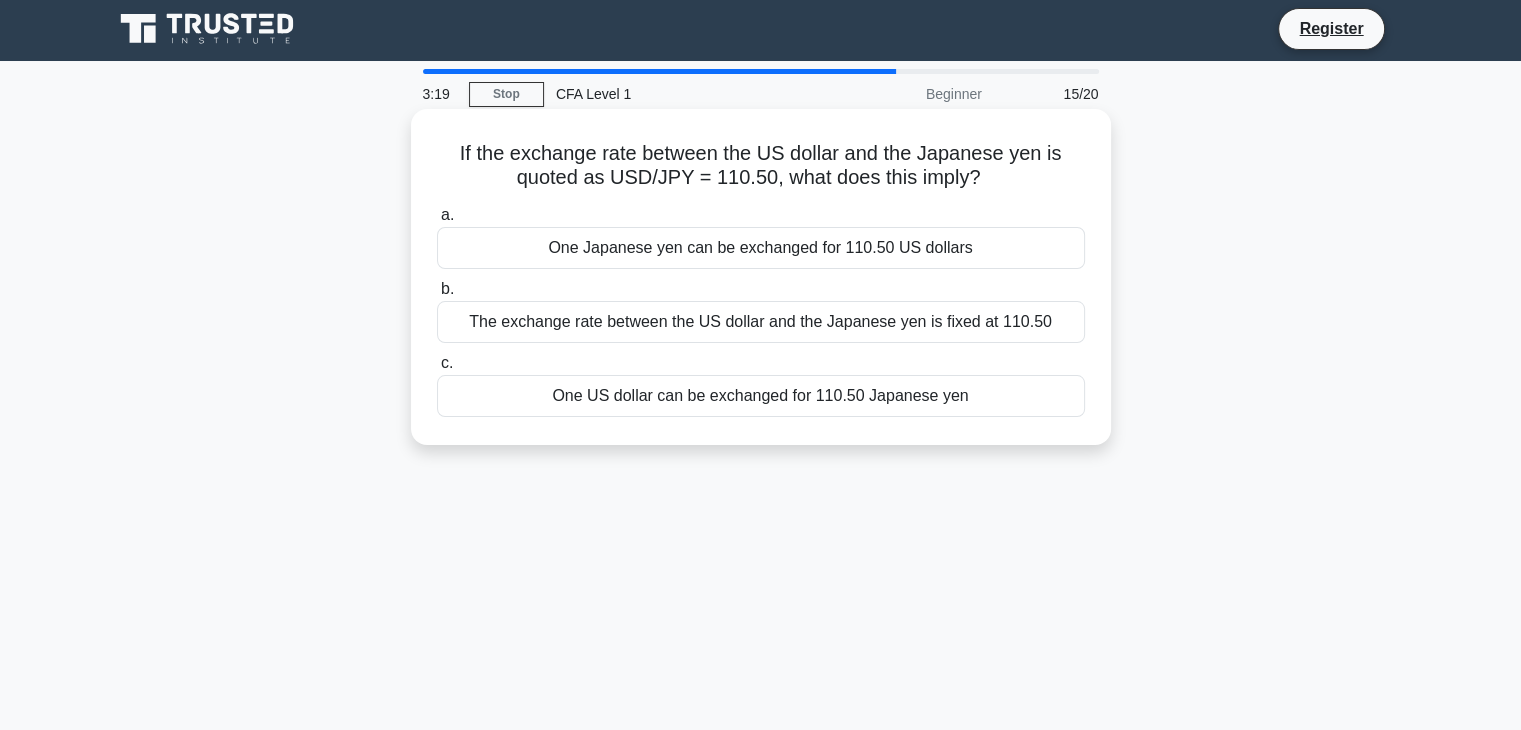 scroll, scrollTop: 0, scrollLeft: 0, axis: both 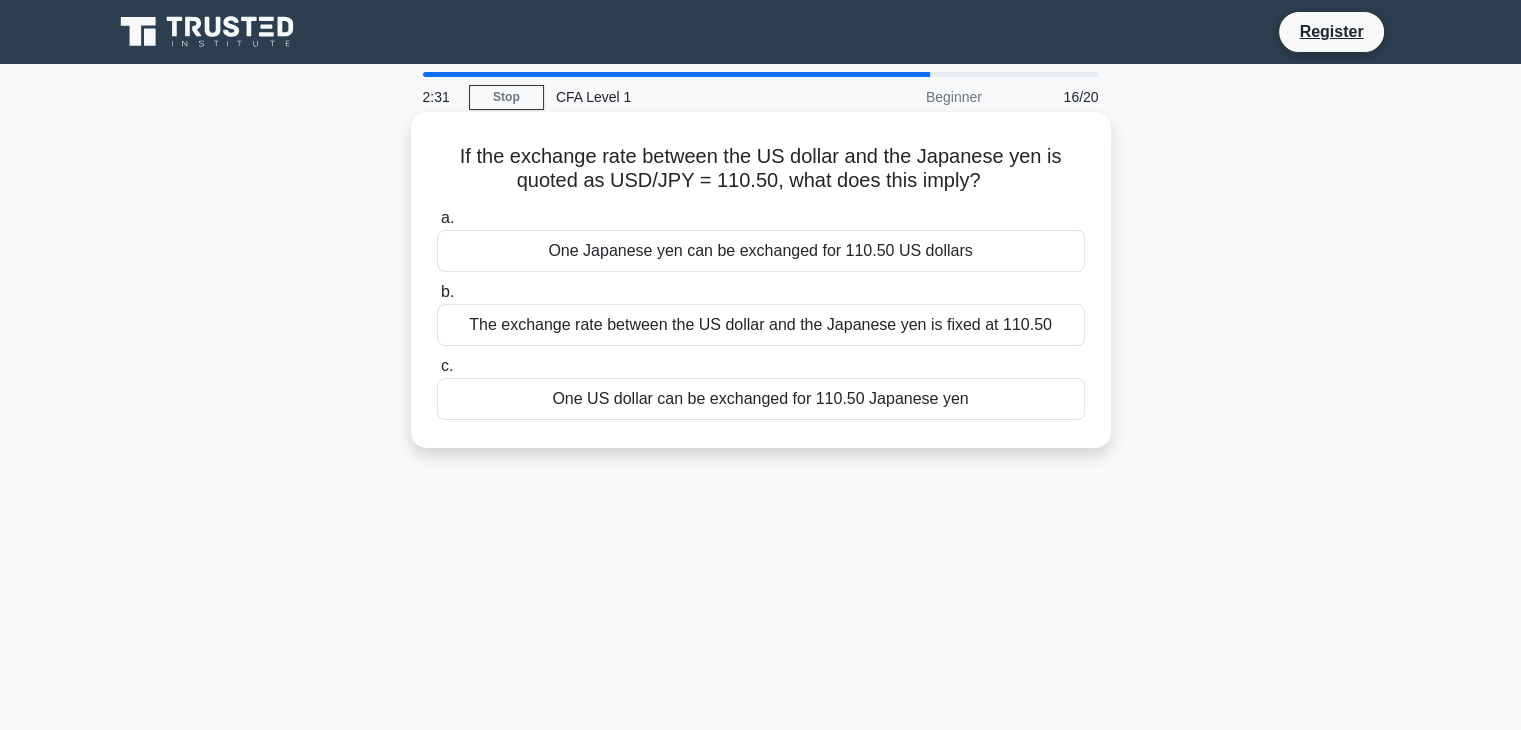 click on "The exchange rate between the US dollar and the Japanese yen is fixed at 110.50" at bounding box center [761, 325] 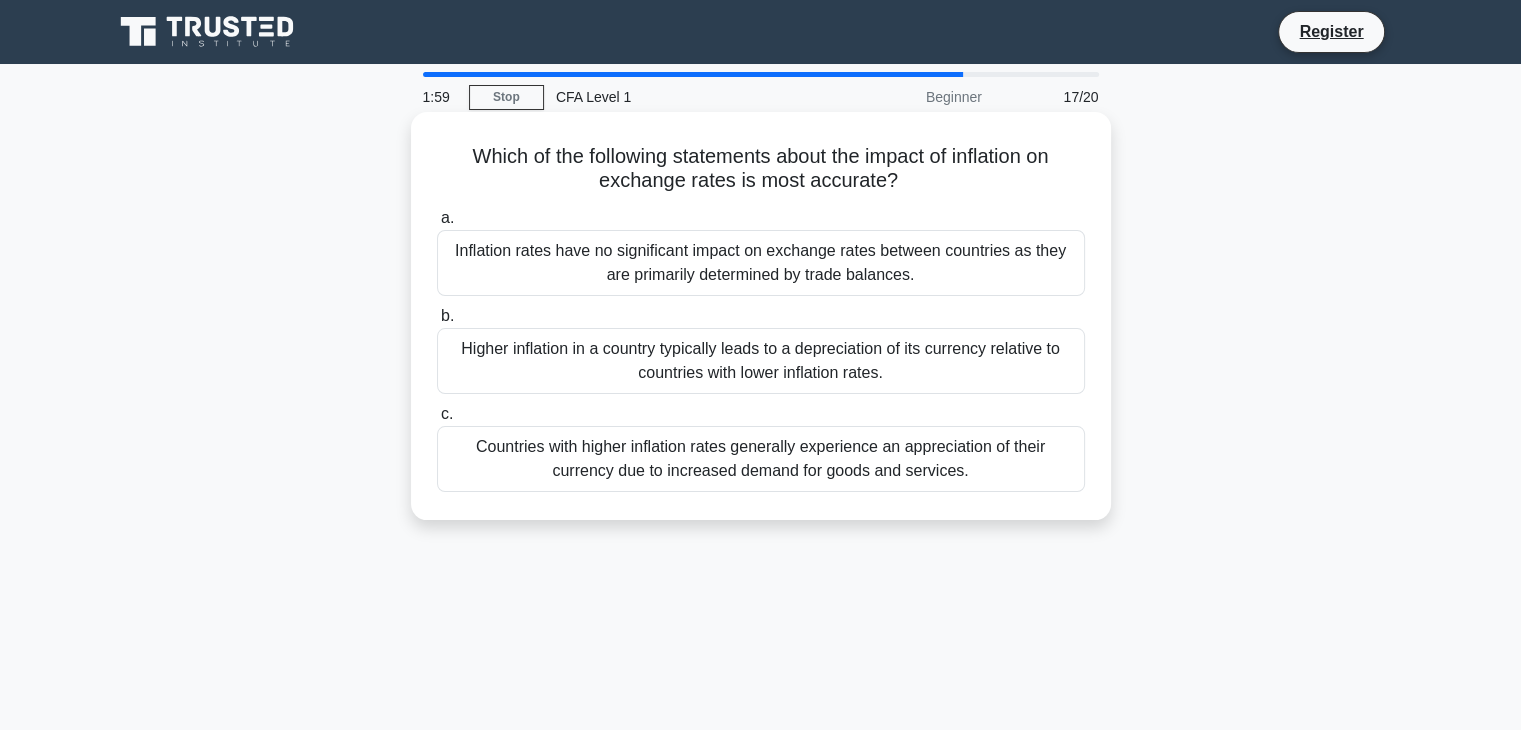 click on "Higher inflation in a country typically leads to a depreciation of its currency relative to countries with lower inflation rates." at bounding box center [761, 361] 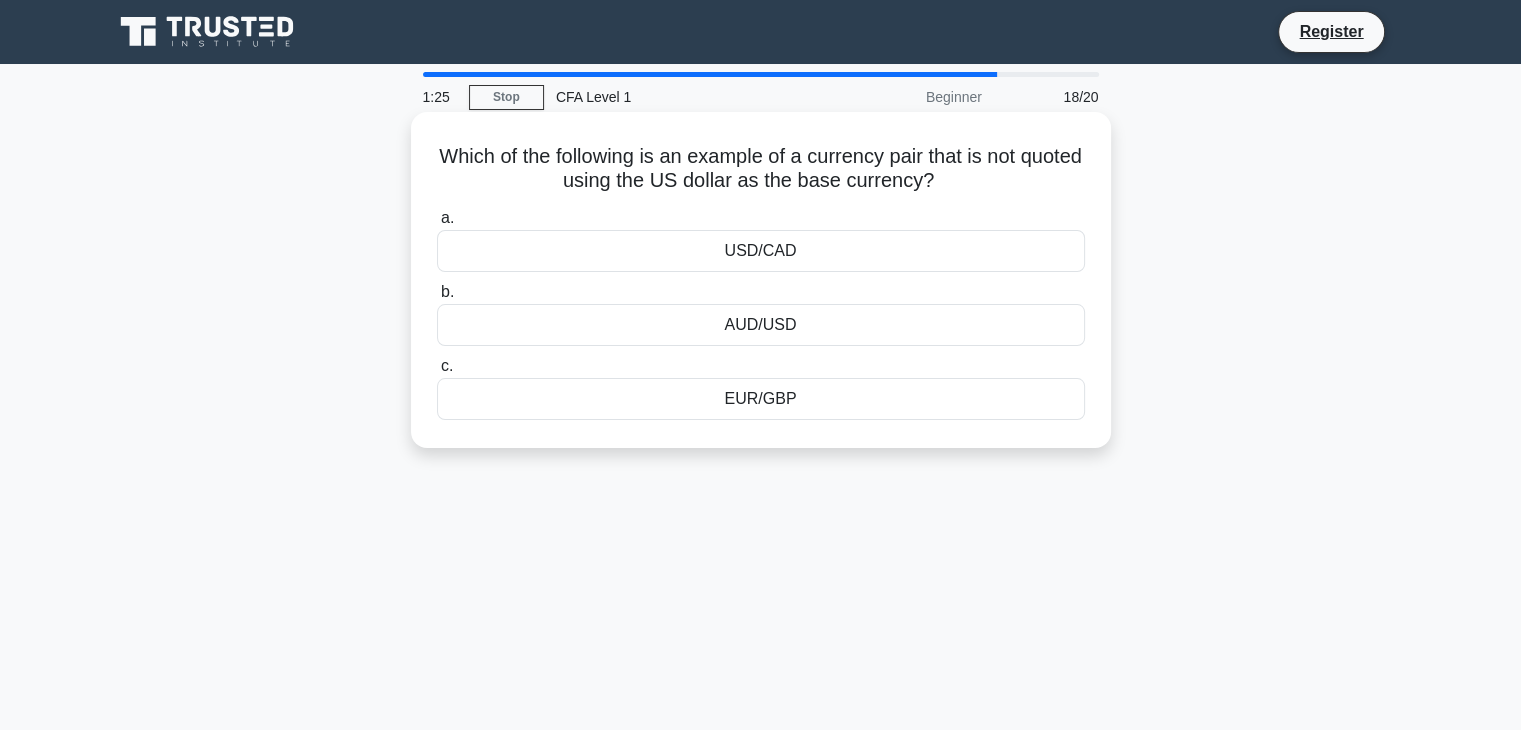 click on "USD/CAD" at bounding box center (761, 251) 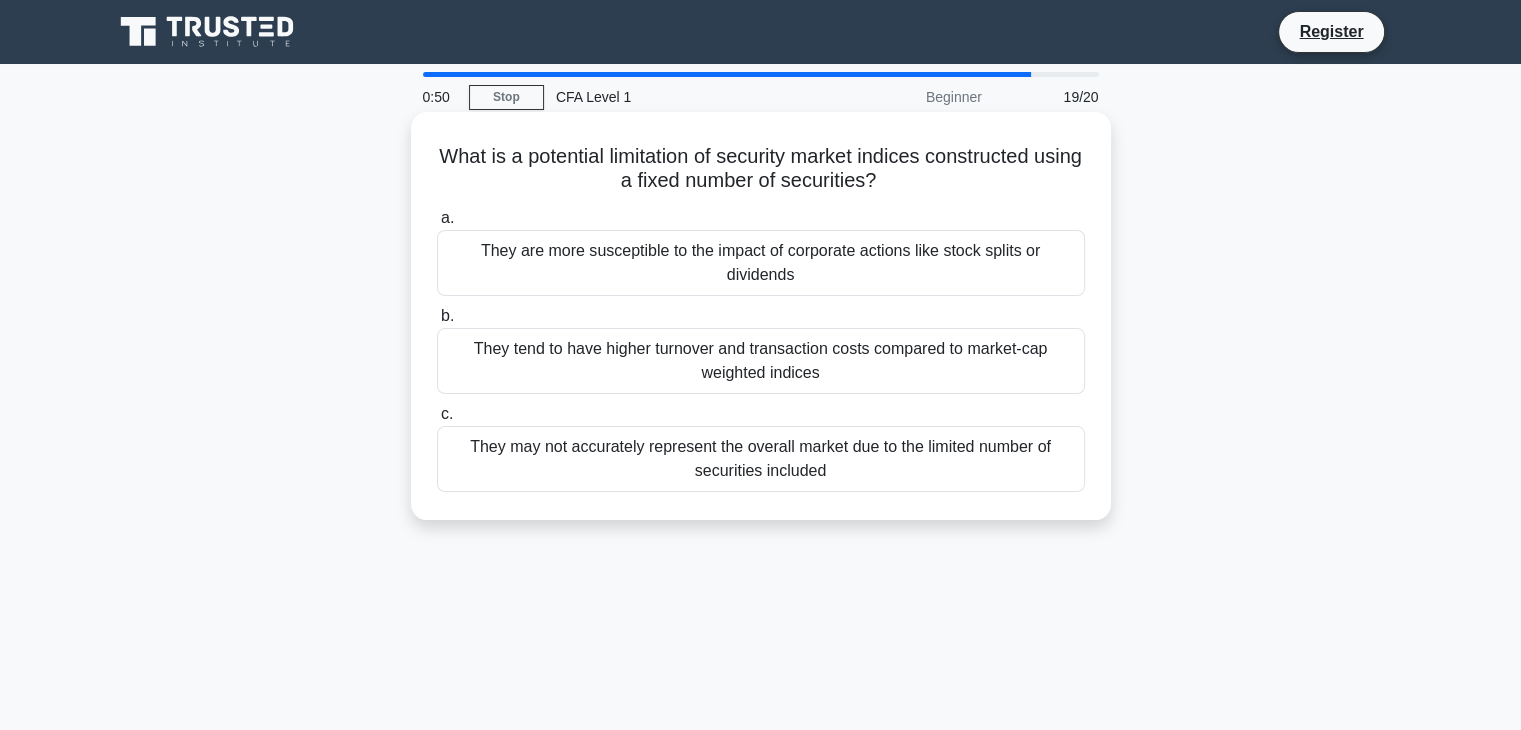 click on "They are more susceptible to the impact of corporate actions like stock splits or dividends" at bounding box center (761, 263) 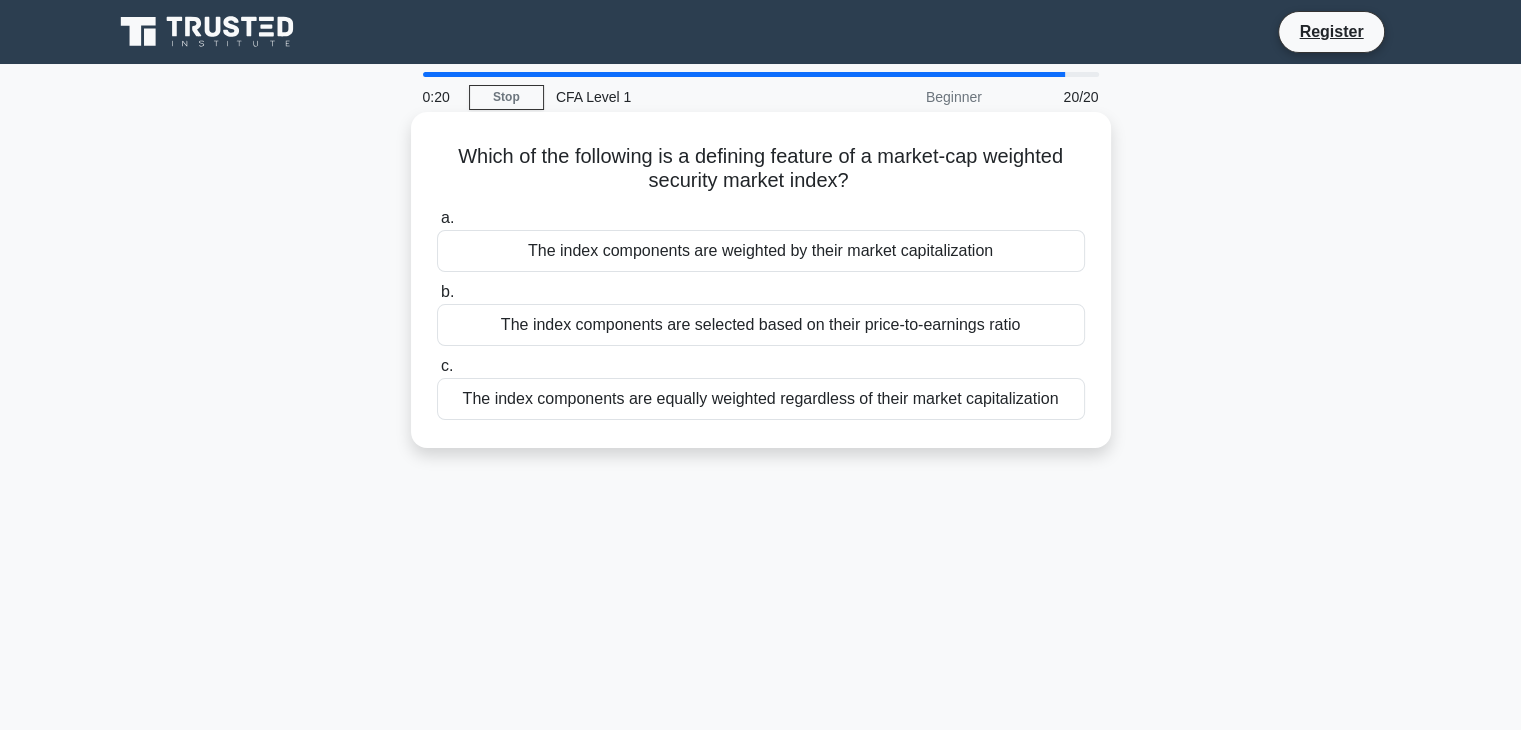 click on "The index components are weighted by their market capitalization" at bounding box center (761, 251) 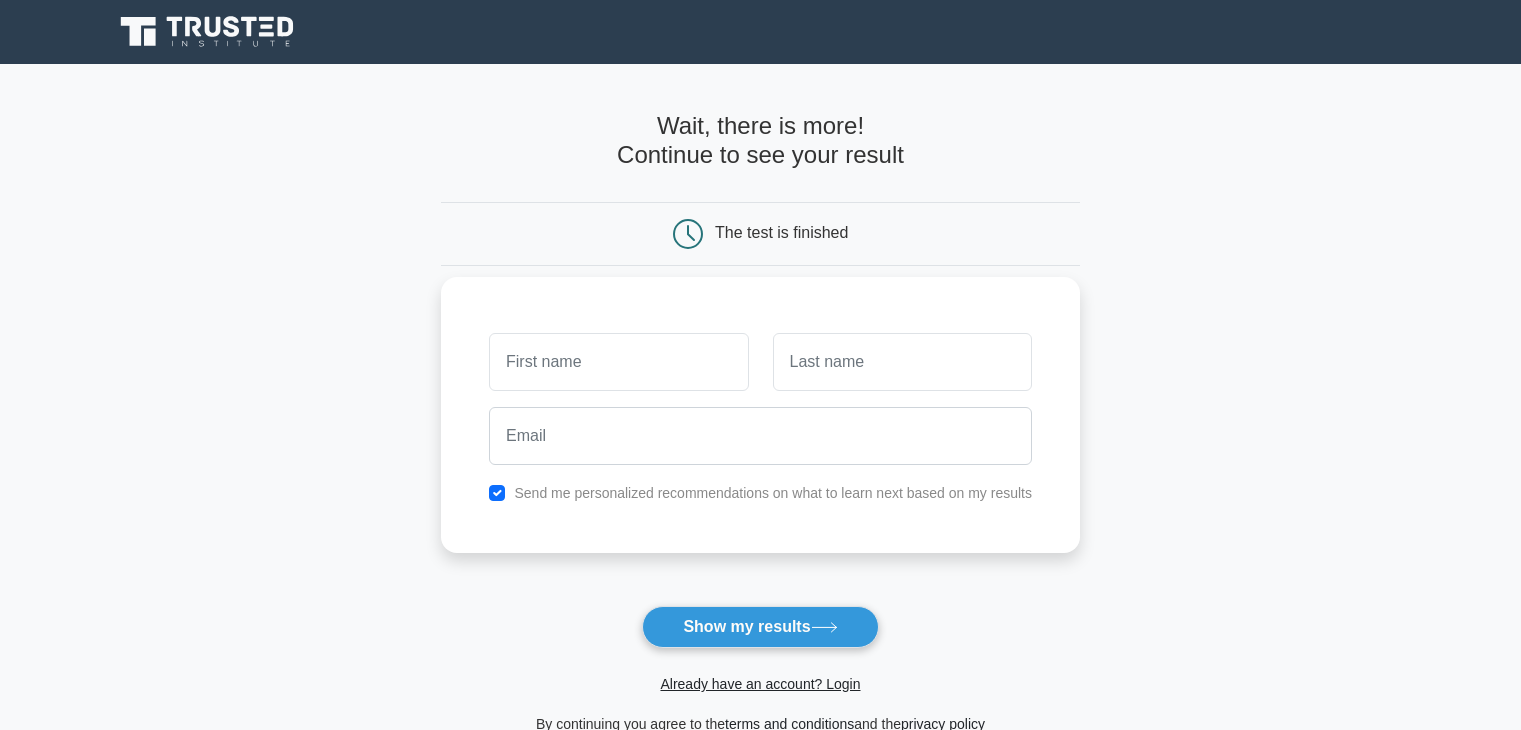 scroll, scrollTop: 0, scrollLeft: 0, axis: both 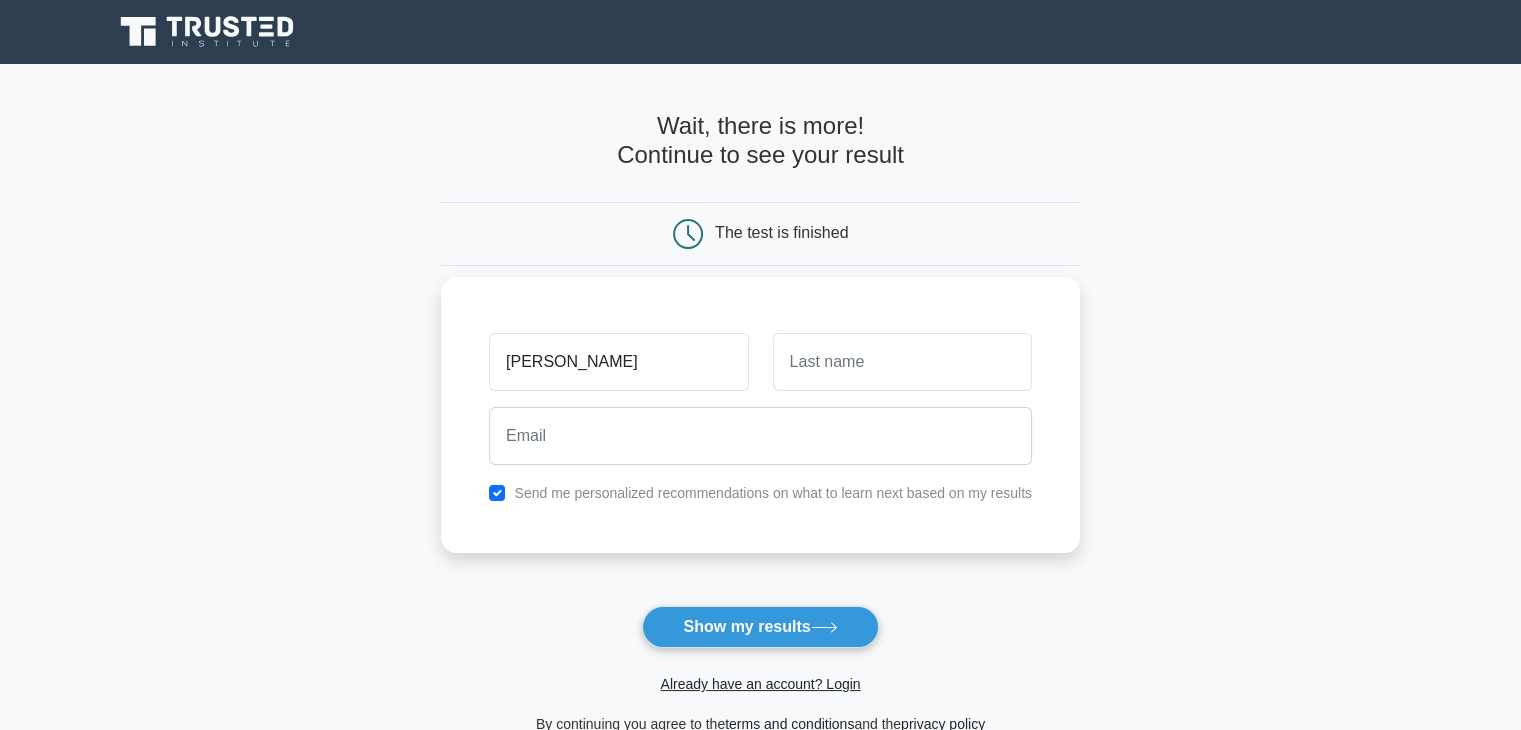 type on "[PERSON_NAME]" 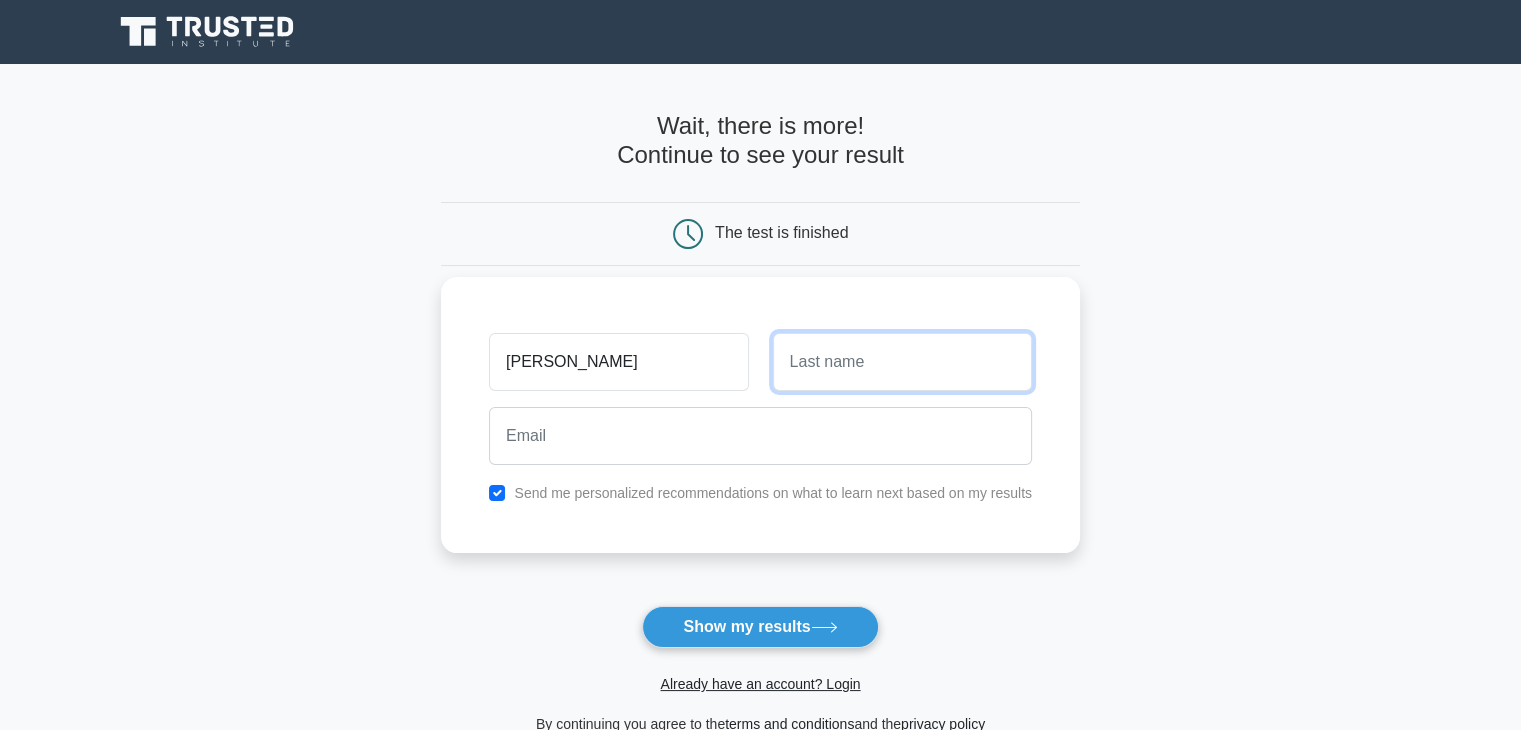 click at bounding box center [902, 362] 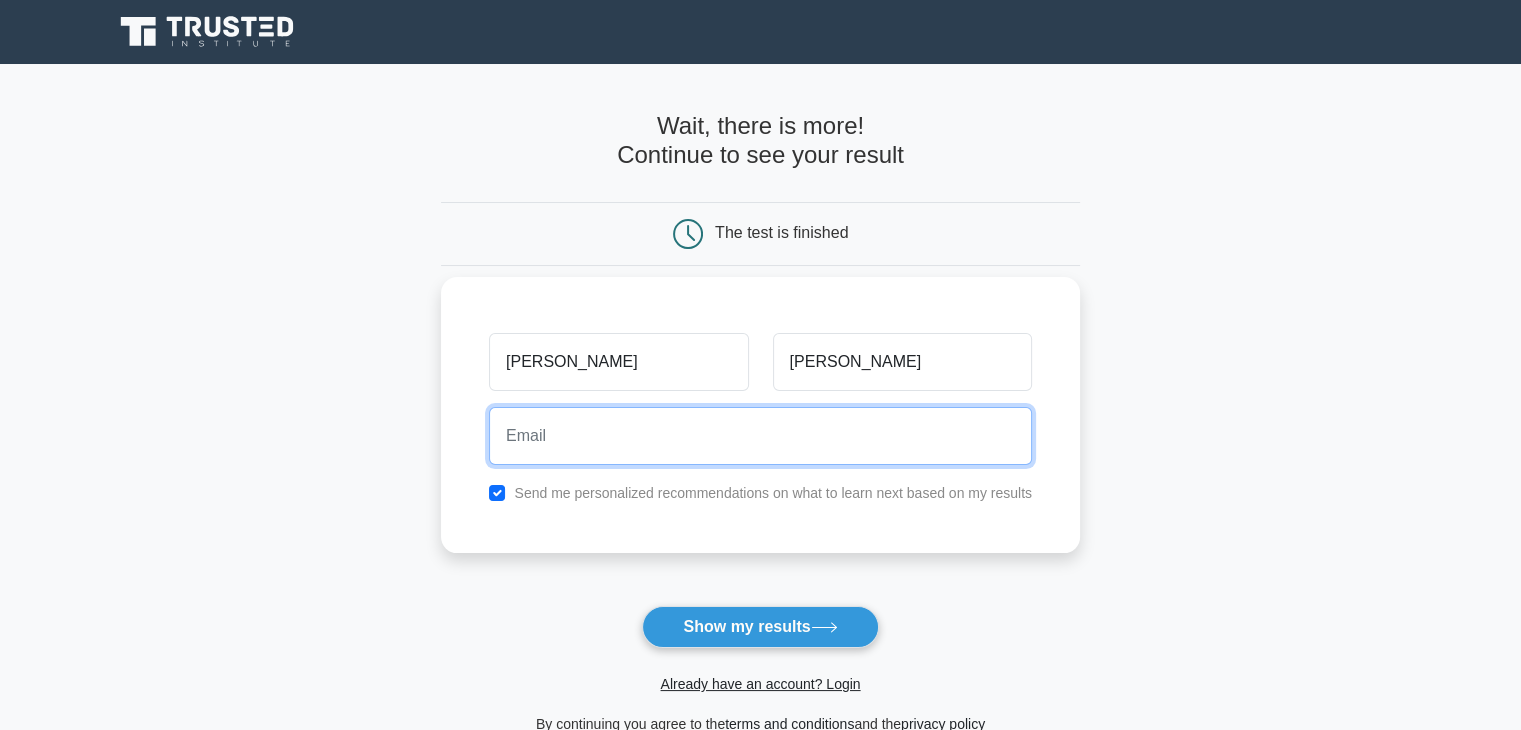click at bounding box center (760, 436) 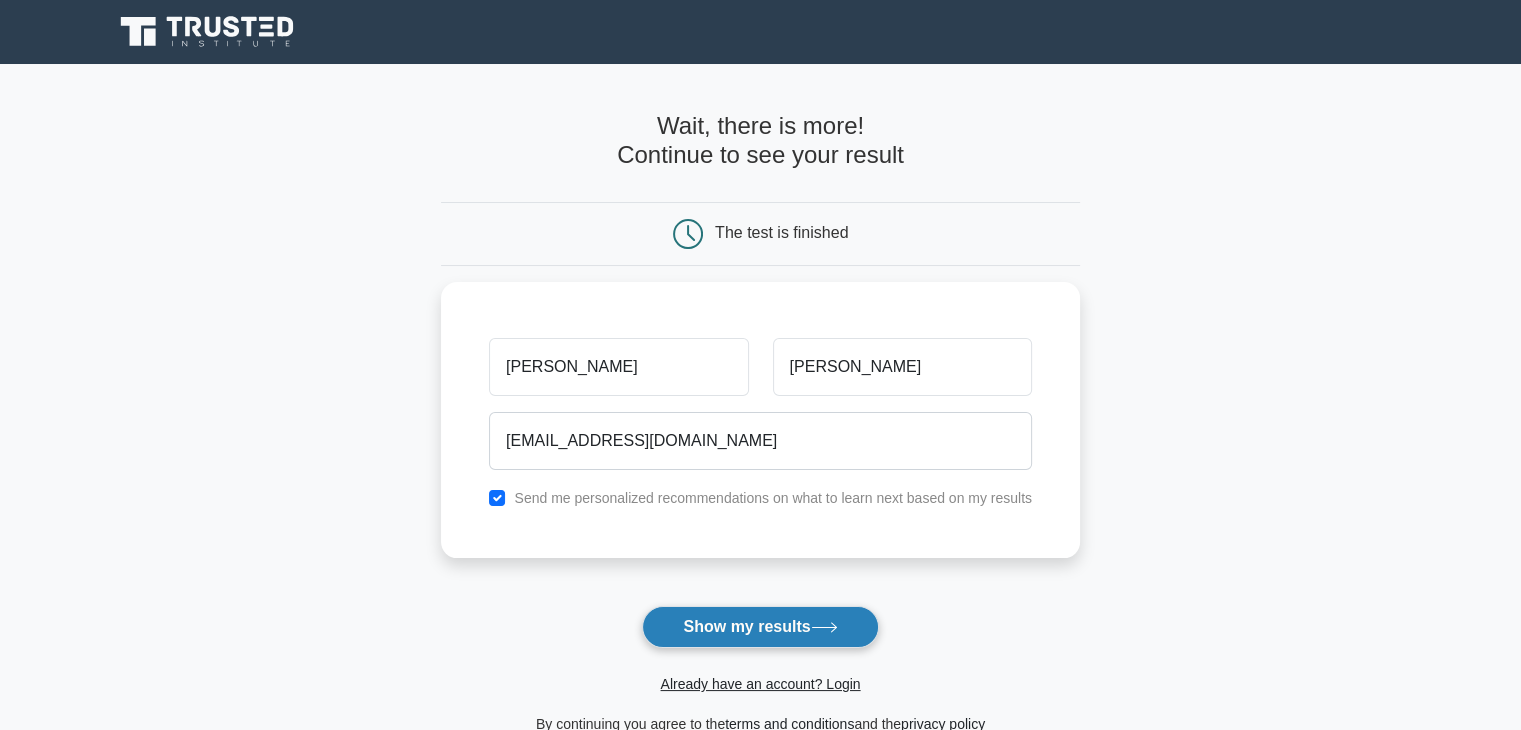 click on "Show my results" at bounding box center [760, 627] 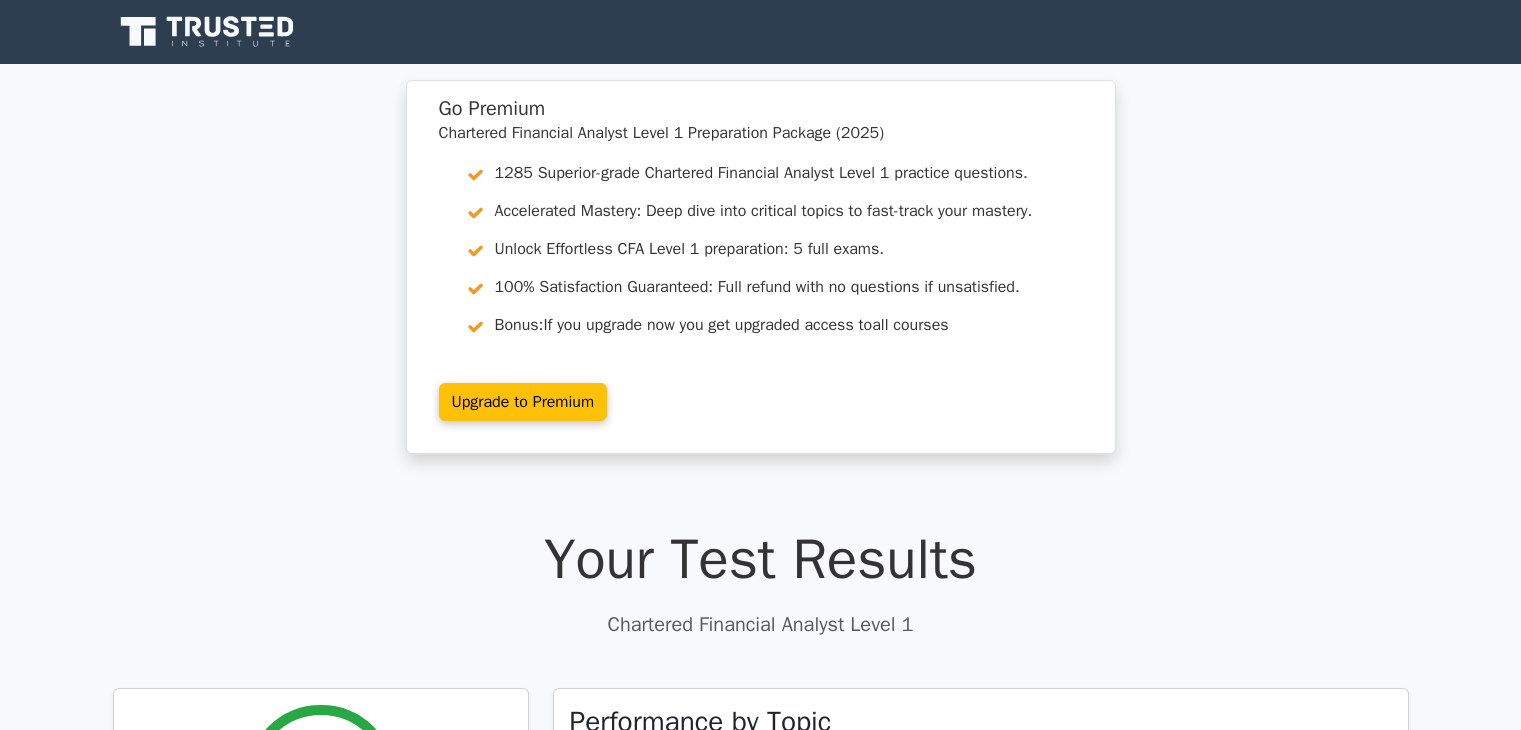 scroll, scrollTop: 0, scrollLeft: 0, axis: both 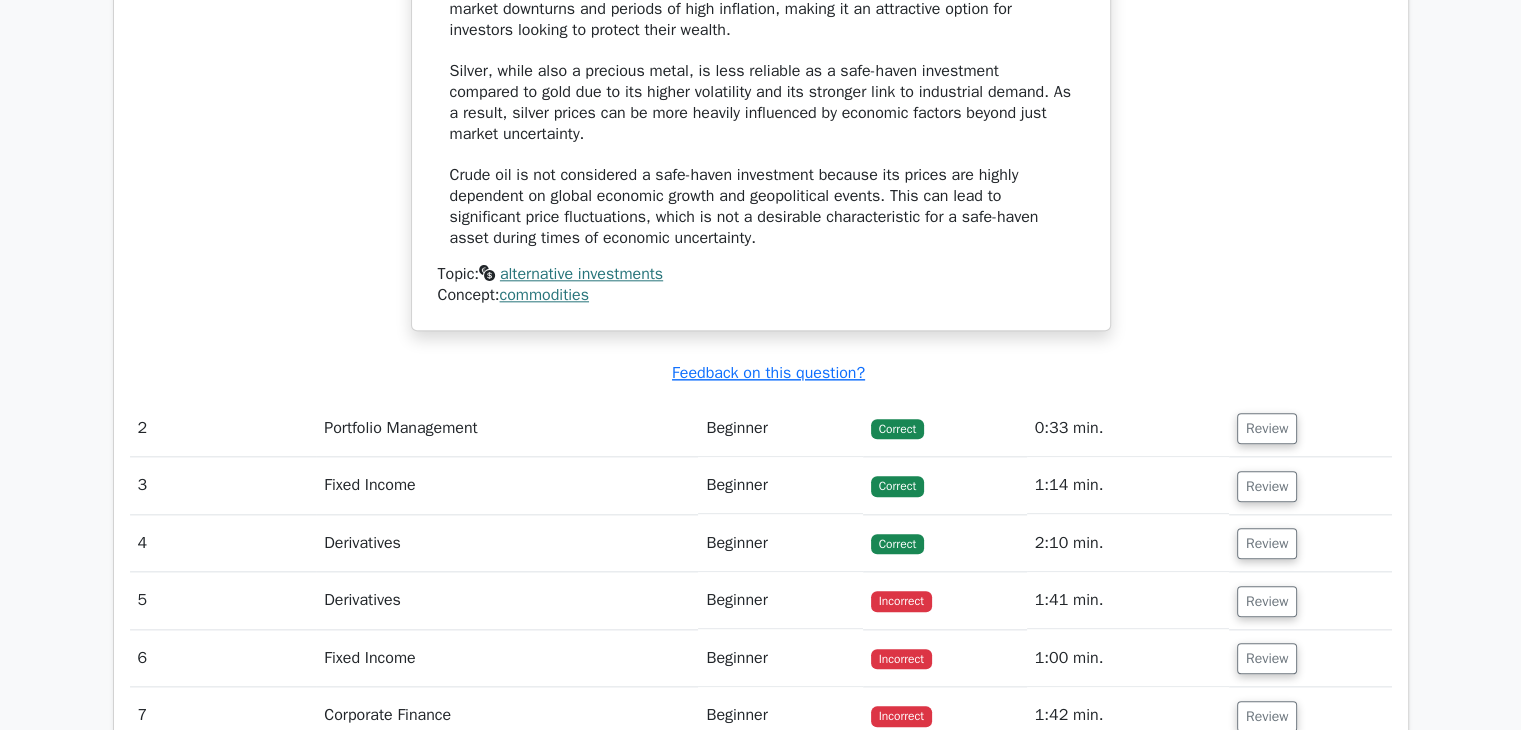 click on "Correct" at bounding box center [945, 485] 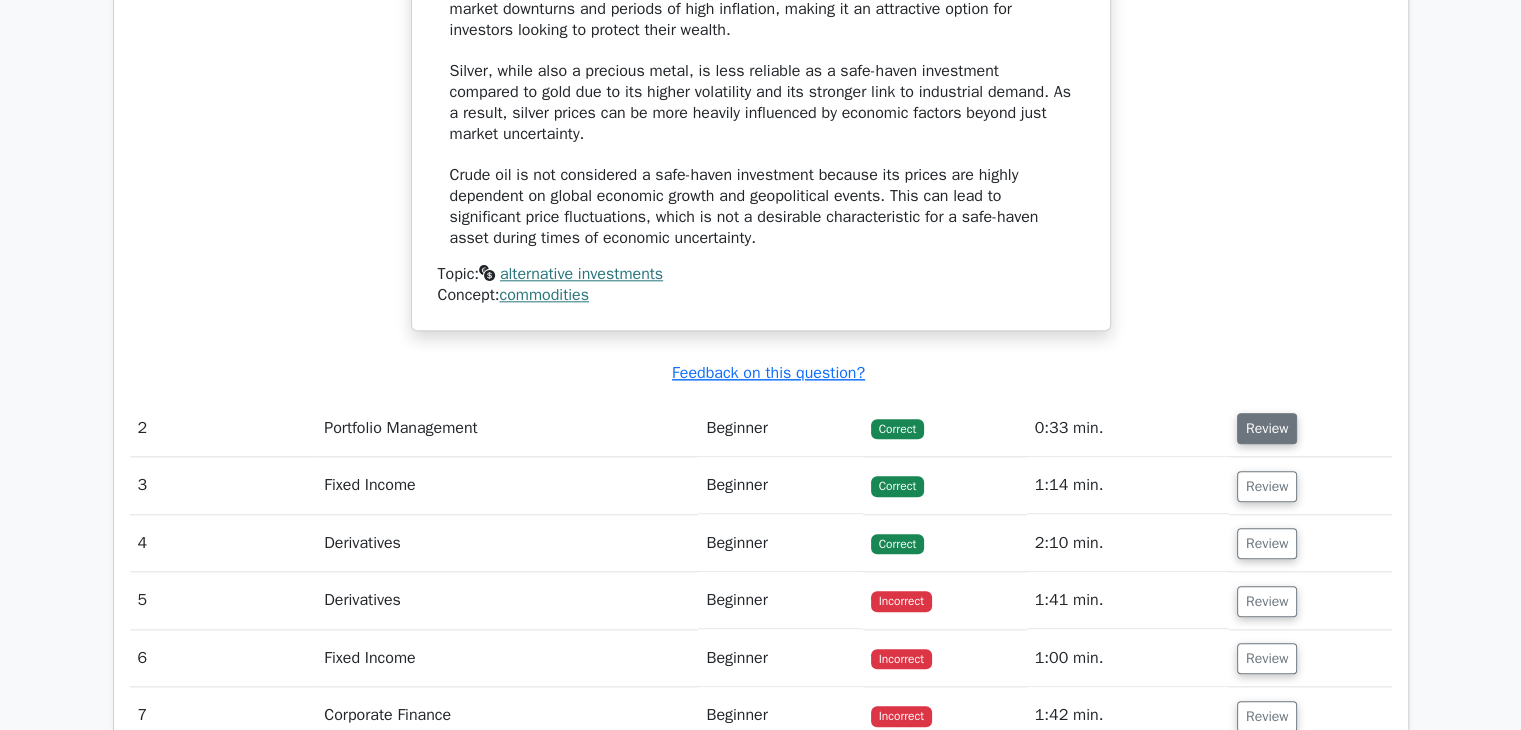 click on "Review" at bounding box center (1267, 428) 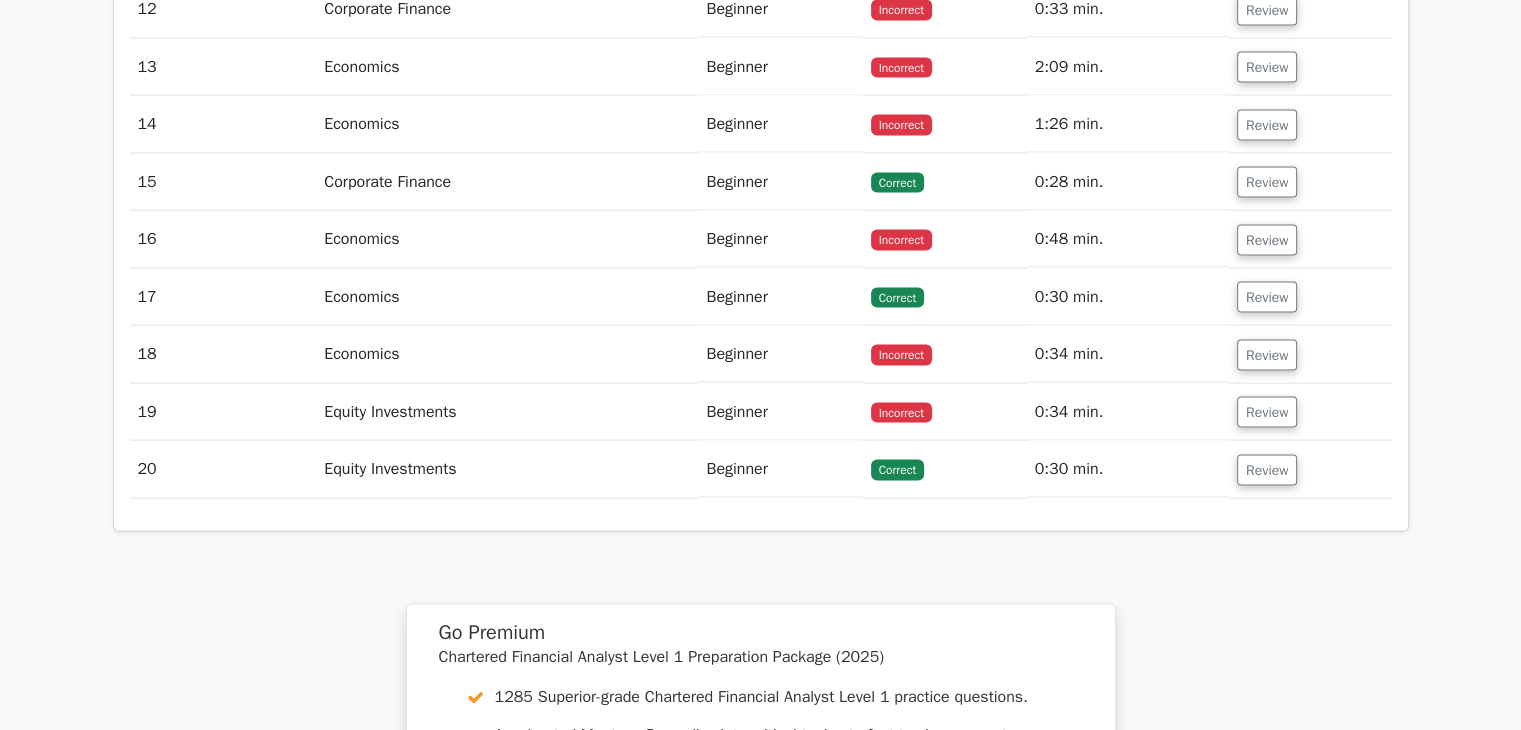 scroll, scrollTop: 4136, scrollLeft: 0, axis: vertical 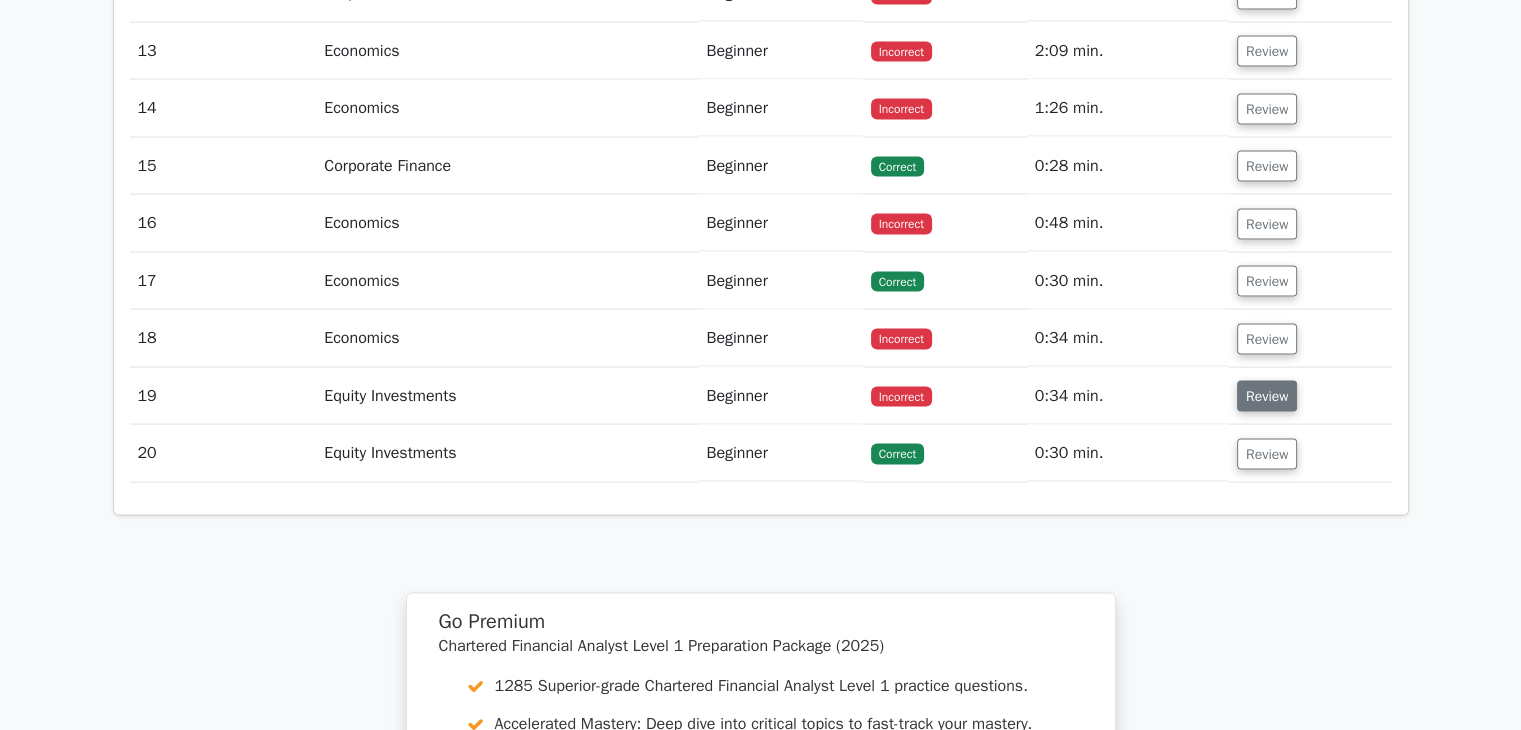click on "Review" at bounding box center [1267, 396] 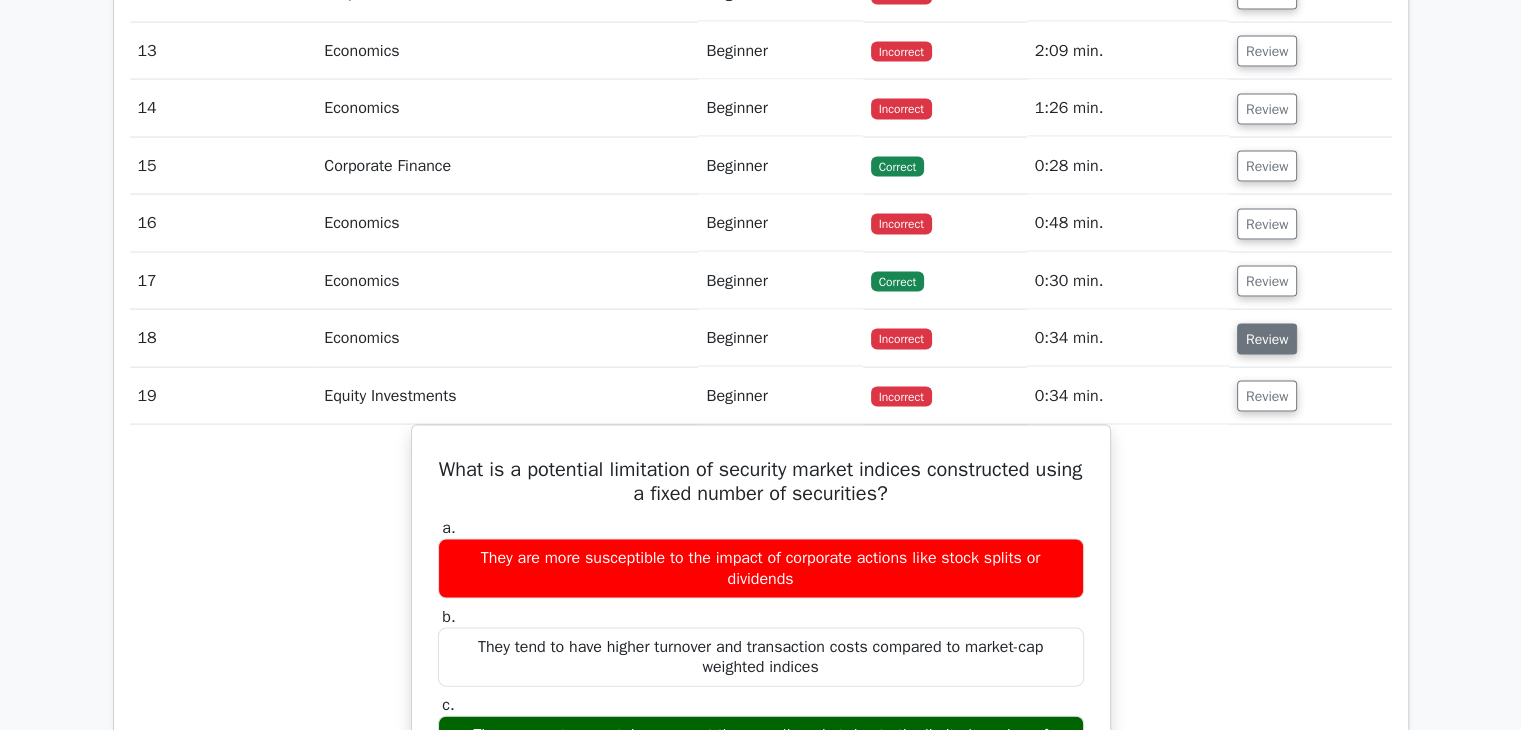 click on "Review" at bounding box center (1267, 339) 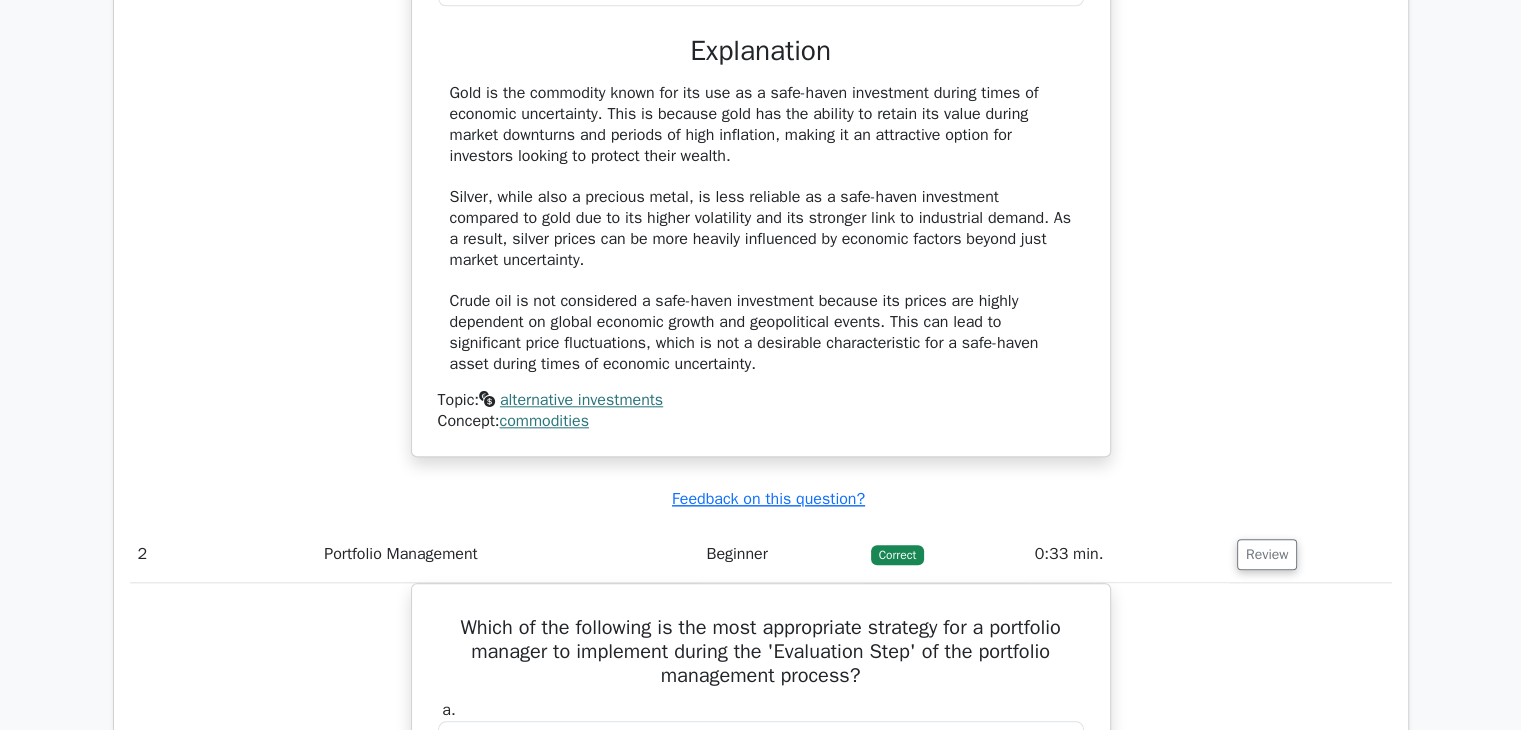 scroll, scrollTop: 0, scrollLeft: 0, axis: both 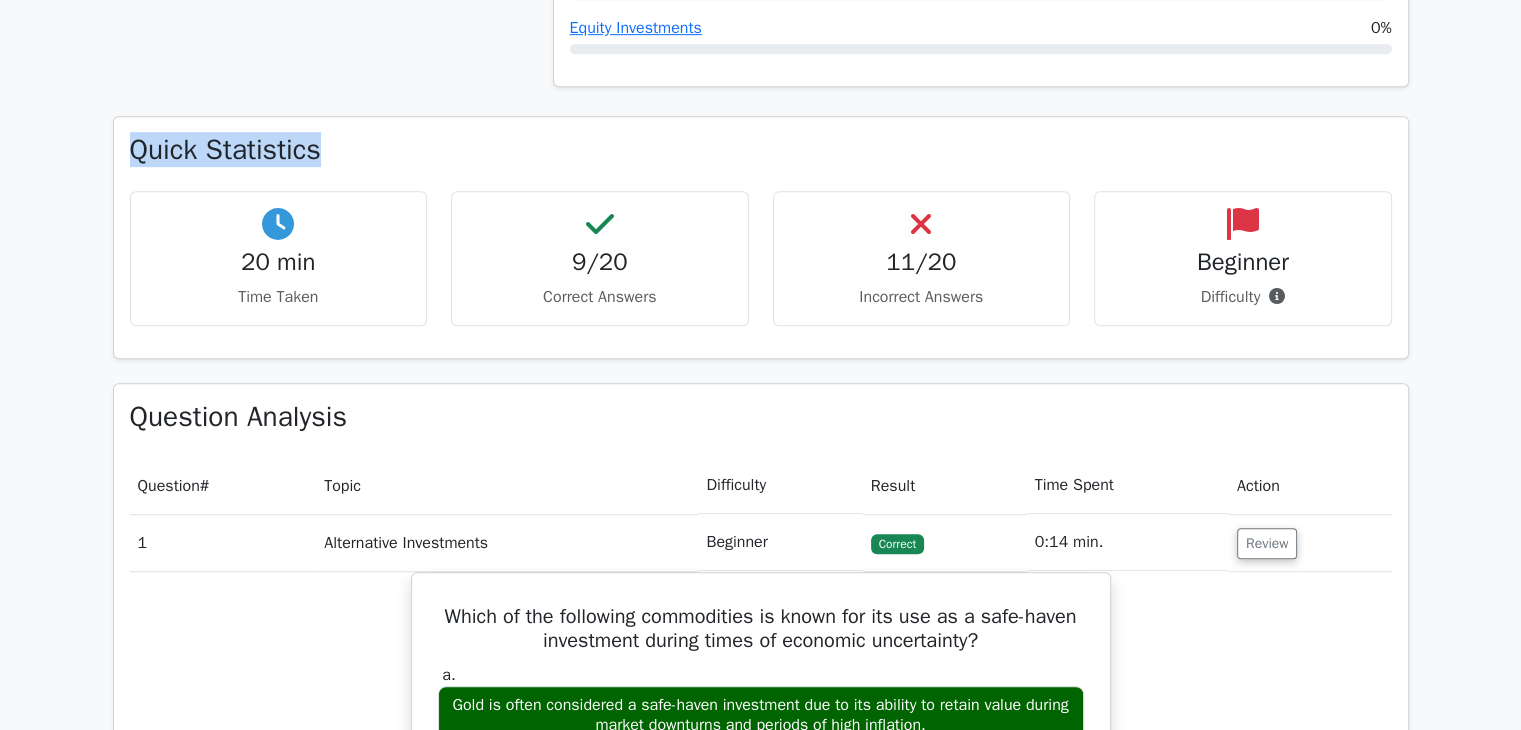 drag, startPoint x: 1505, startPoint y: 165, endPoint x: 1389, endPoint y: 42, distance: 169.07098 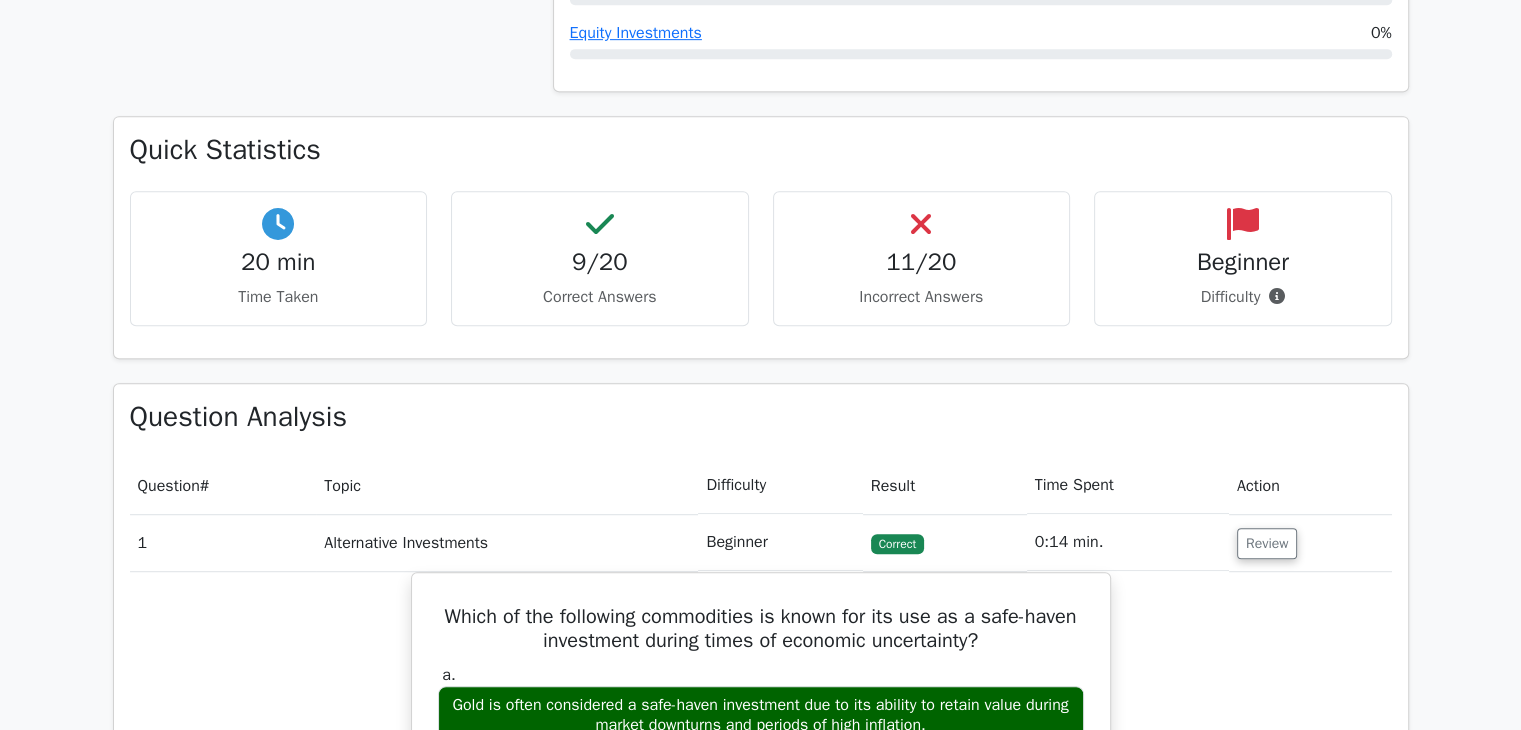 click on "45%
Your Score
Keep practicing!" at bounding box center (321, -130) 